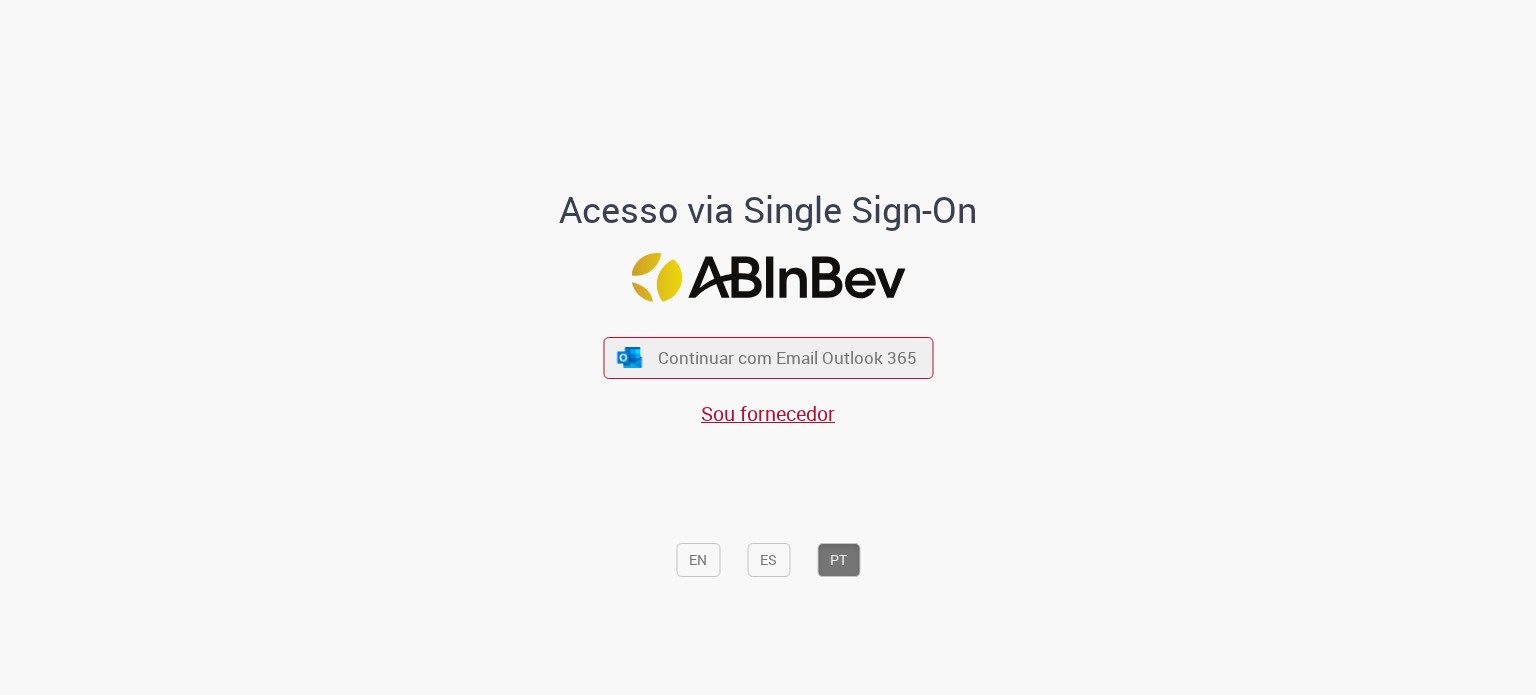 scroll, scrollTop: 0, scrollLeft: 0, axis: both 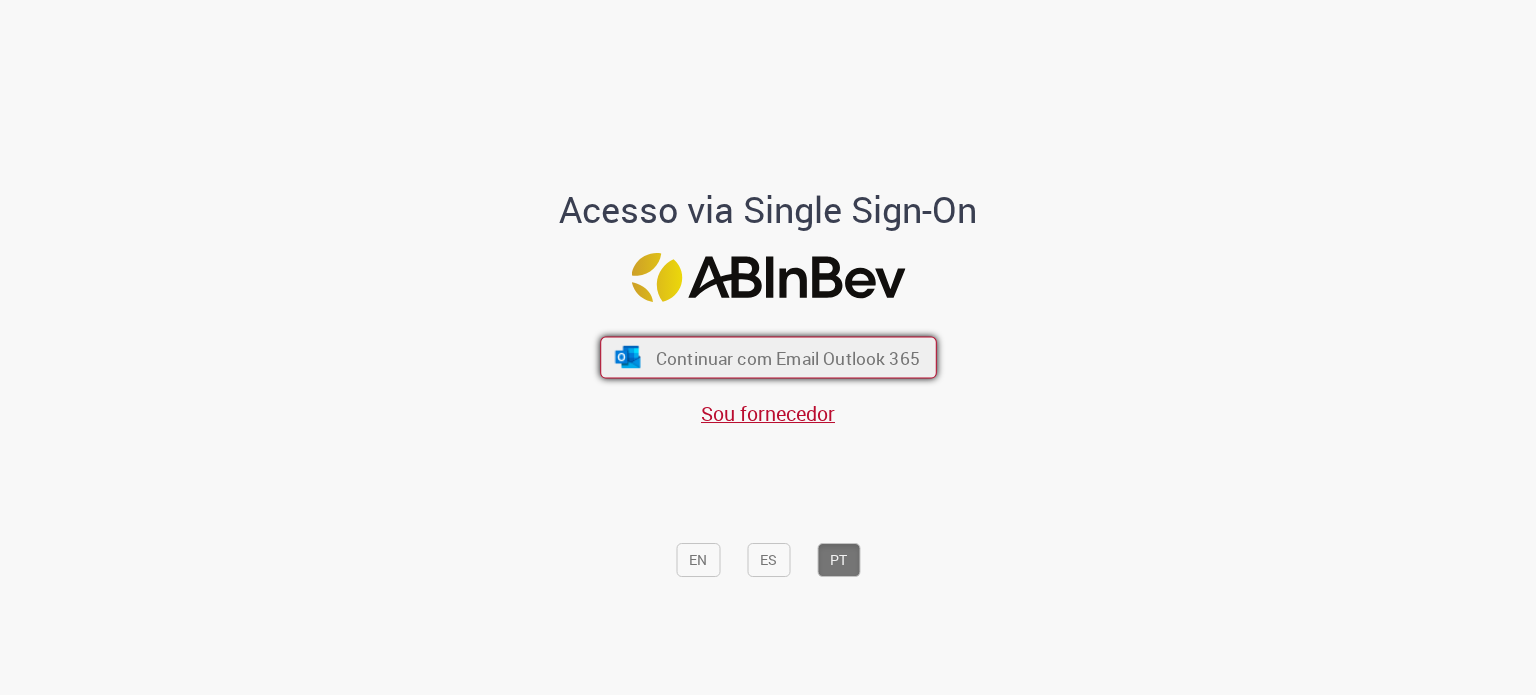 click on "Continuar com Email Outlook 365" at bounding box center (787, 357) 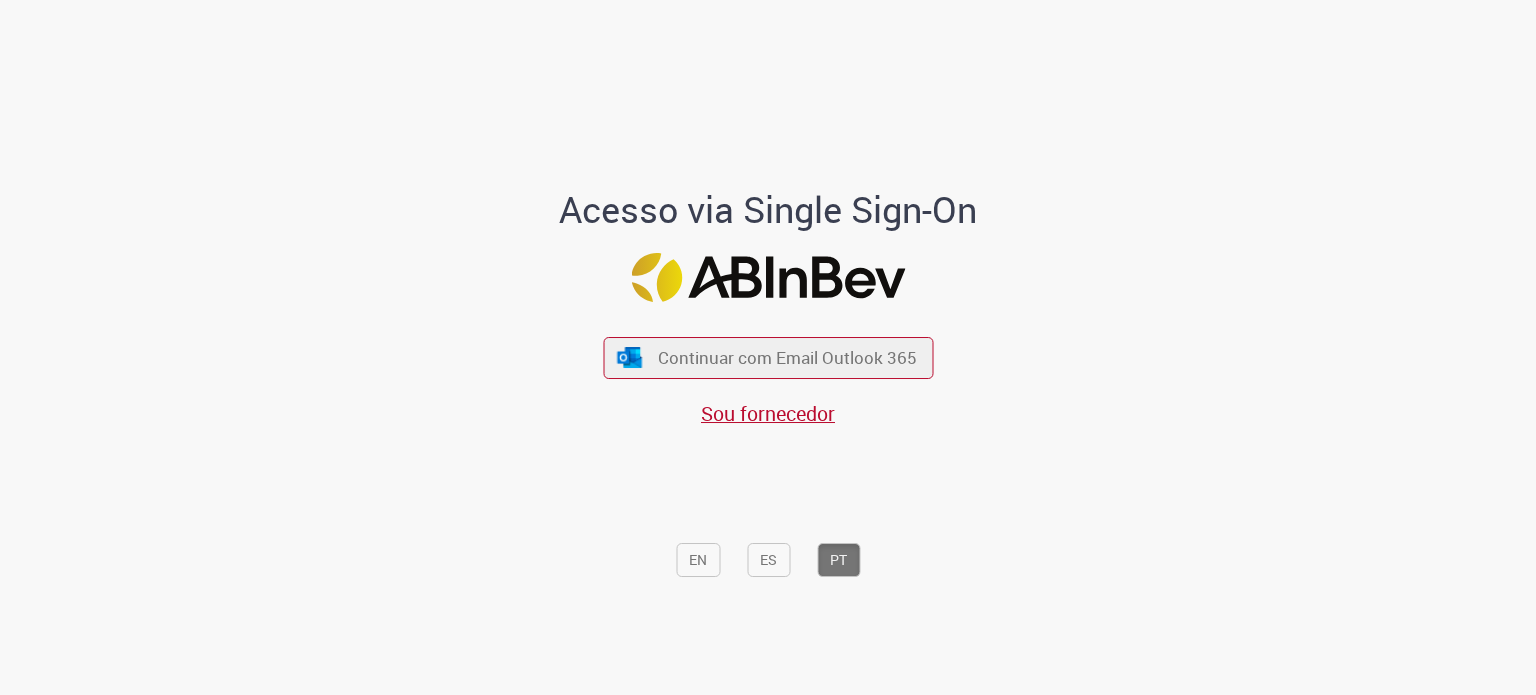 scroll, scrollTop: 0, scrollLeft: 0, axis: both 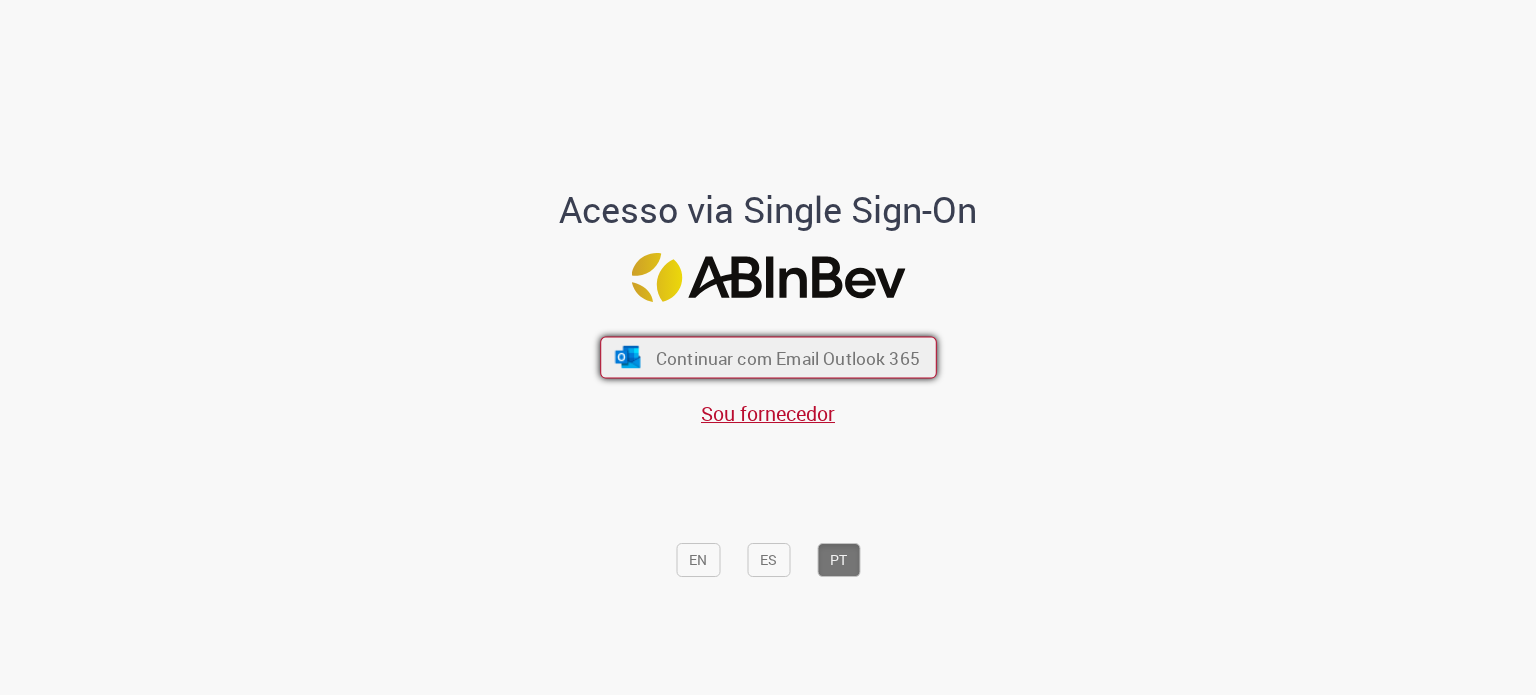 click on "Continuar com Email Outlook 365" at bounding box center (787, 357) 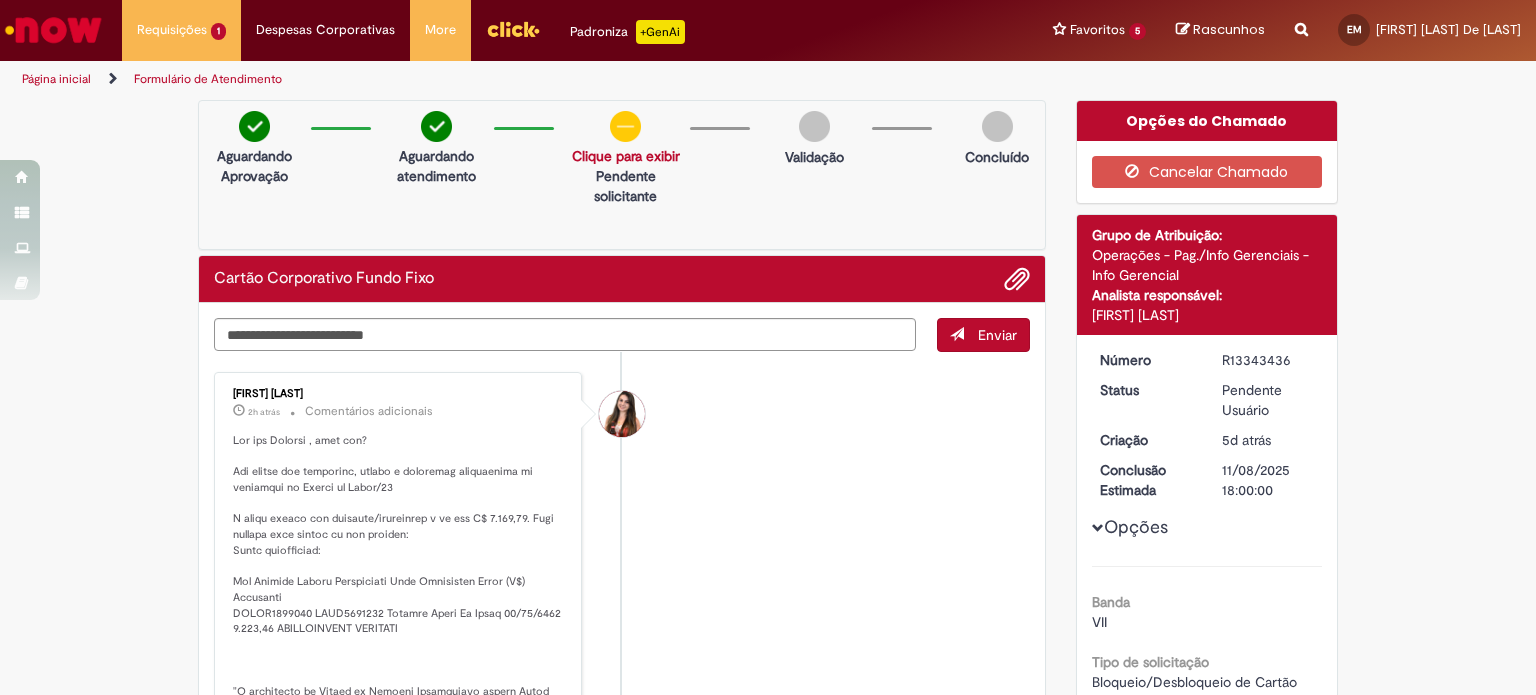 scroll, scrollTop: 0, scrollLeft: 0, axis: both 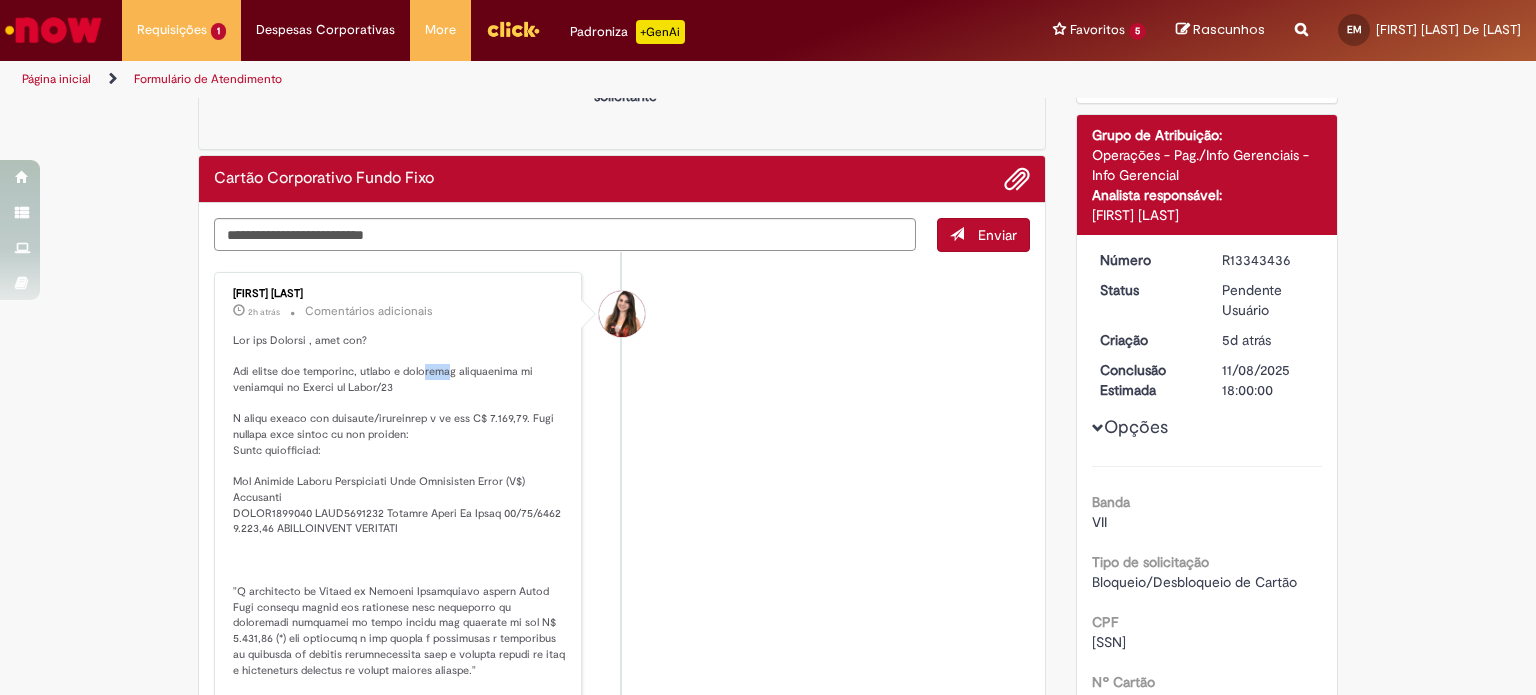 drag, startPoint x: 426, startPoint y: 368, endPoint x: 508, endPoint y: 400, distance: 88.02273 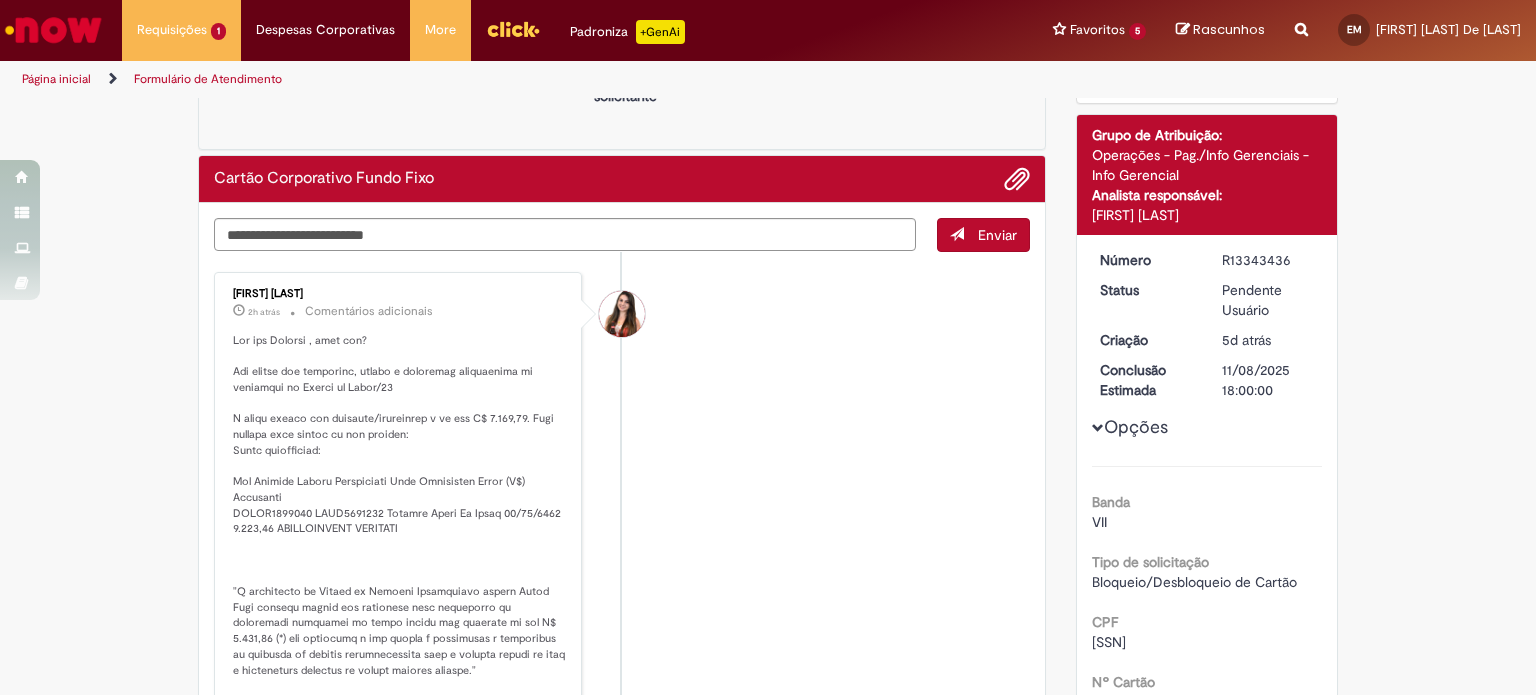 click at bounding box center (399, 694) 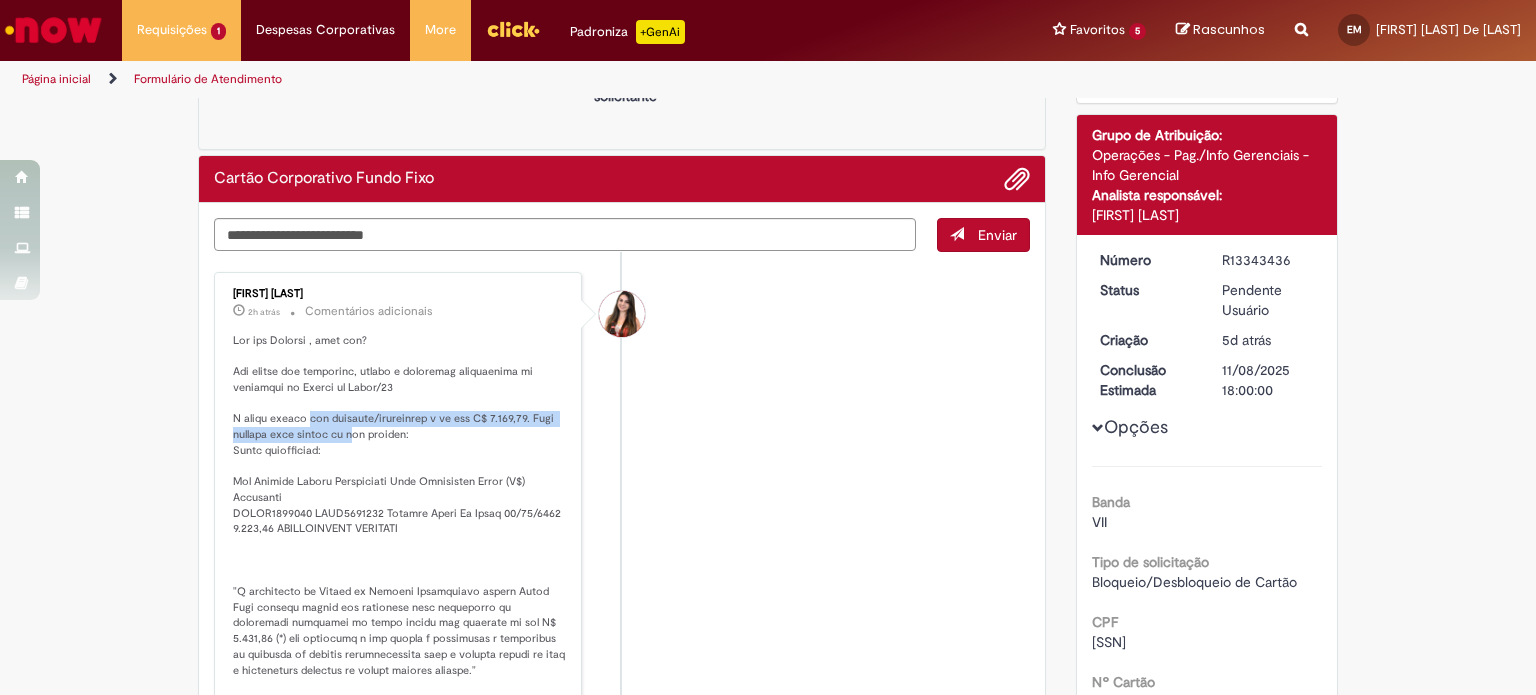 drag, startPoint x: 307, startPoint y: 416, endPoint x: 409, endPoint y: 451, distance: 107.837845 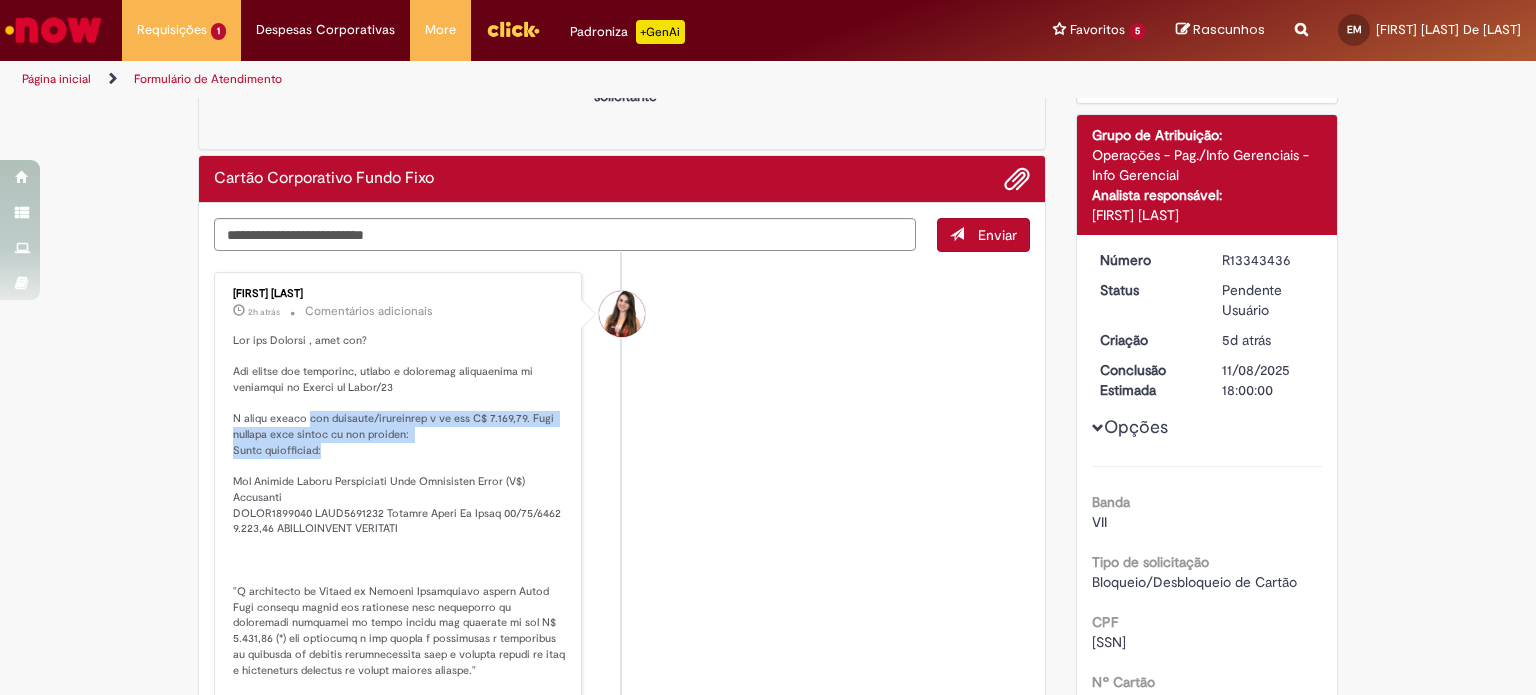 click at bounding box center (399, 694) 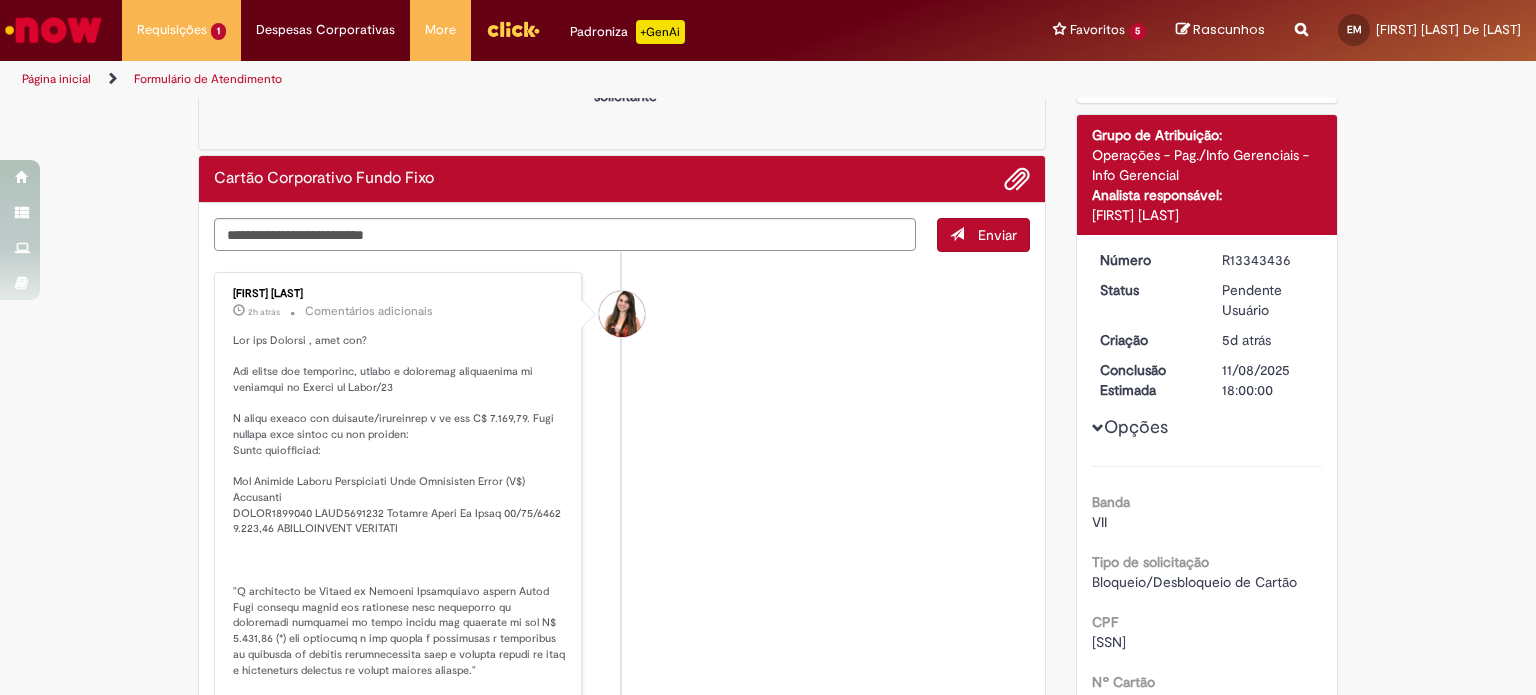 click at bounding box center (399, 694) 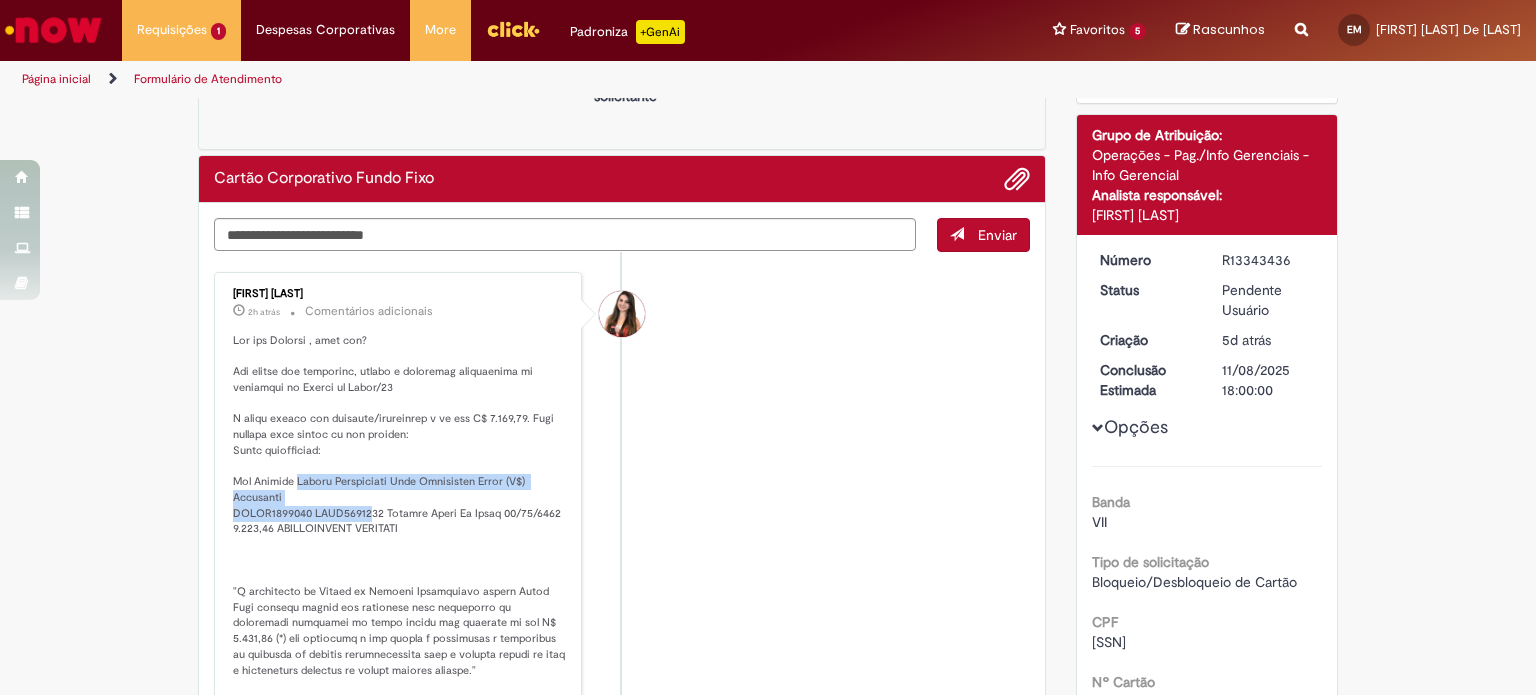 drag, startPoint x: 296, startPoint y: 483, endPoint x: 390, endPoint y: 526, distance: 103.36827 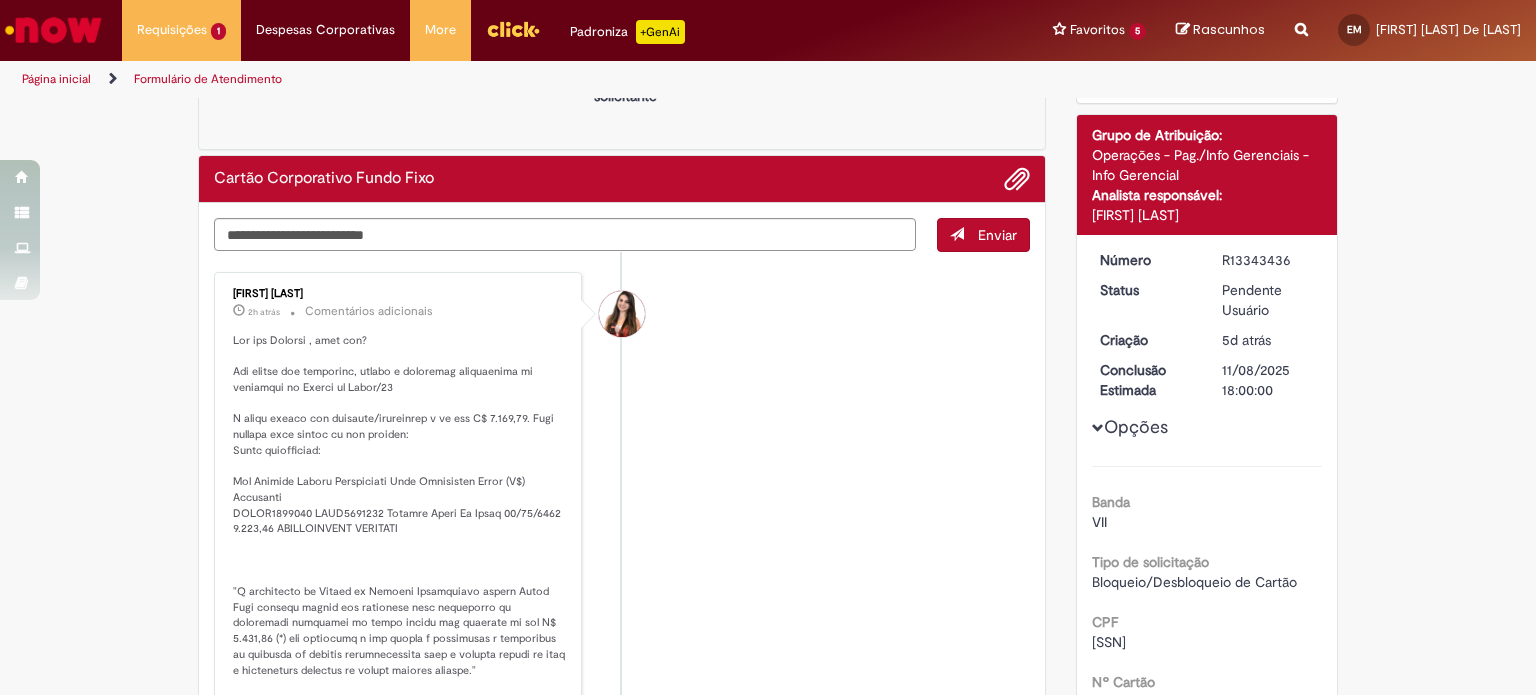 click at bounding box center [399, 694] 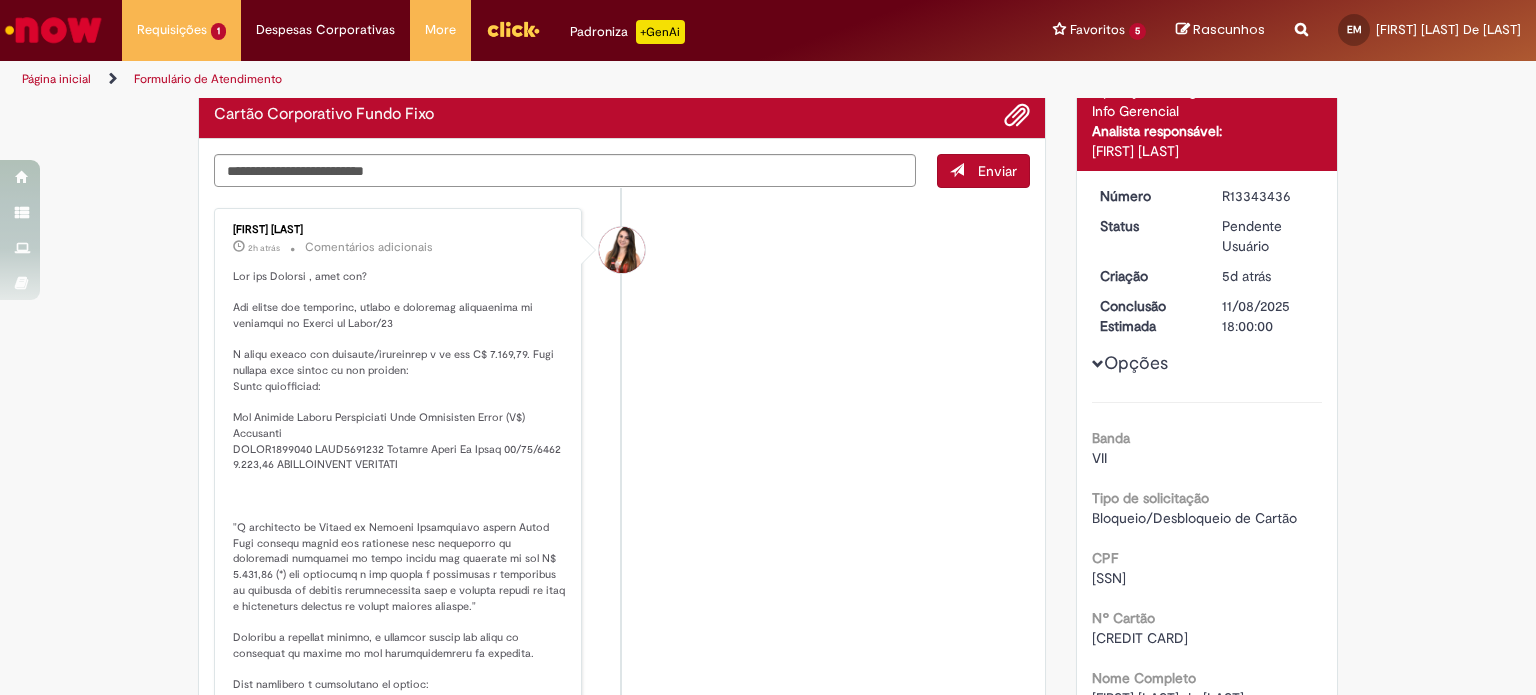 scroll, scrollTop: 200, scrollLeft: 0, axis: vertical 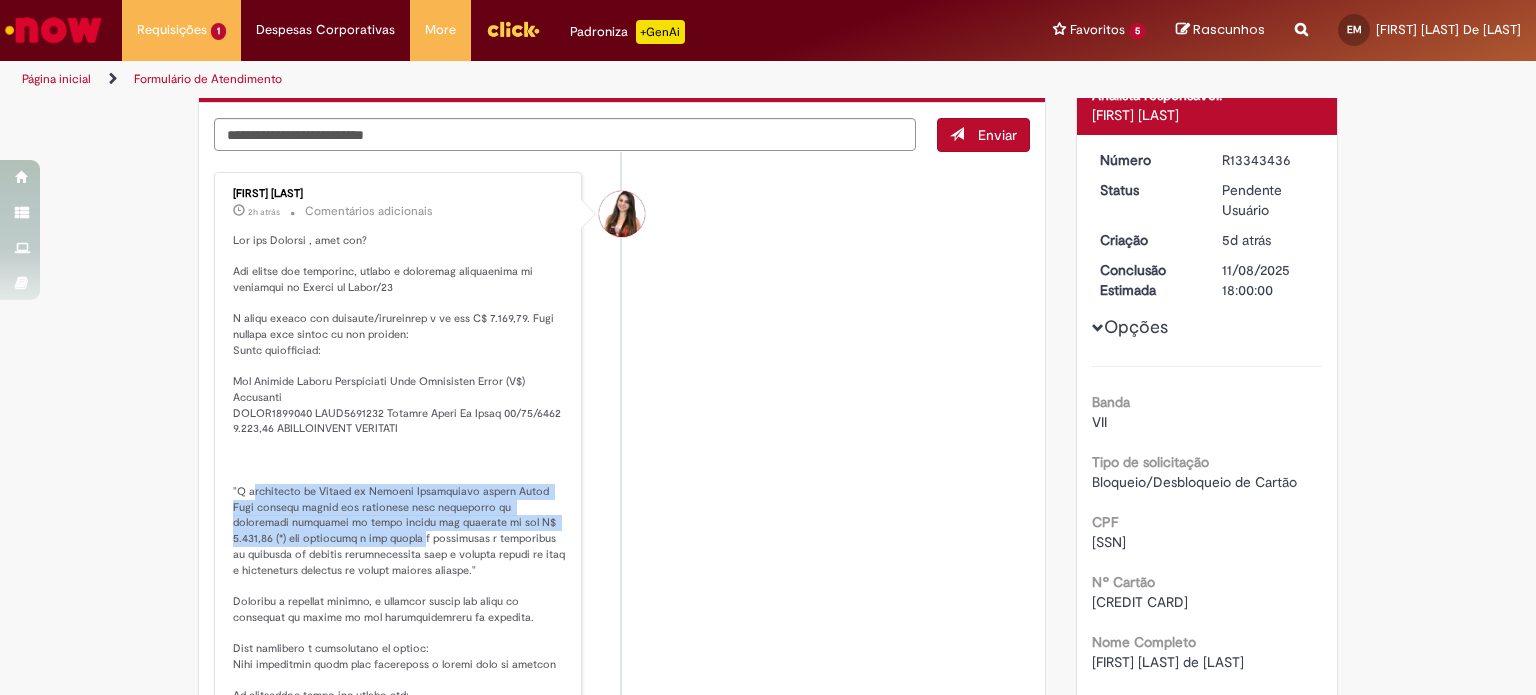 drag, startPoint x: 265, startPoint y: 491, endPoint x: 384, endPoint y: 550, distance: 132.8232 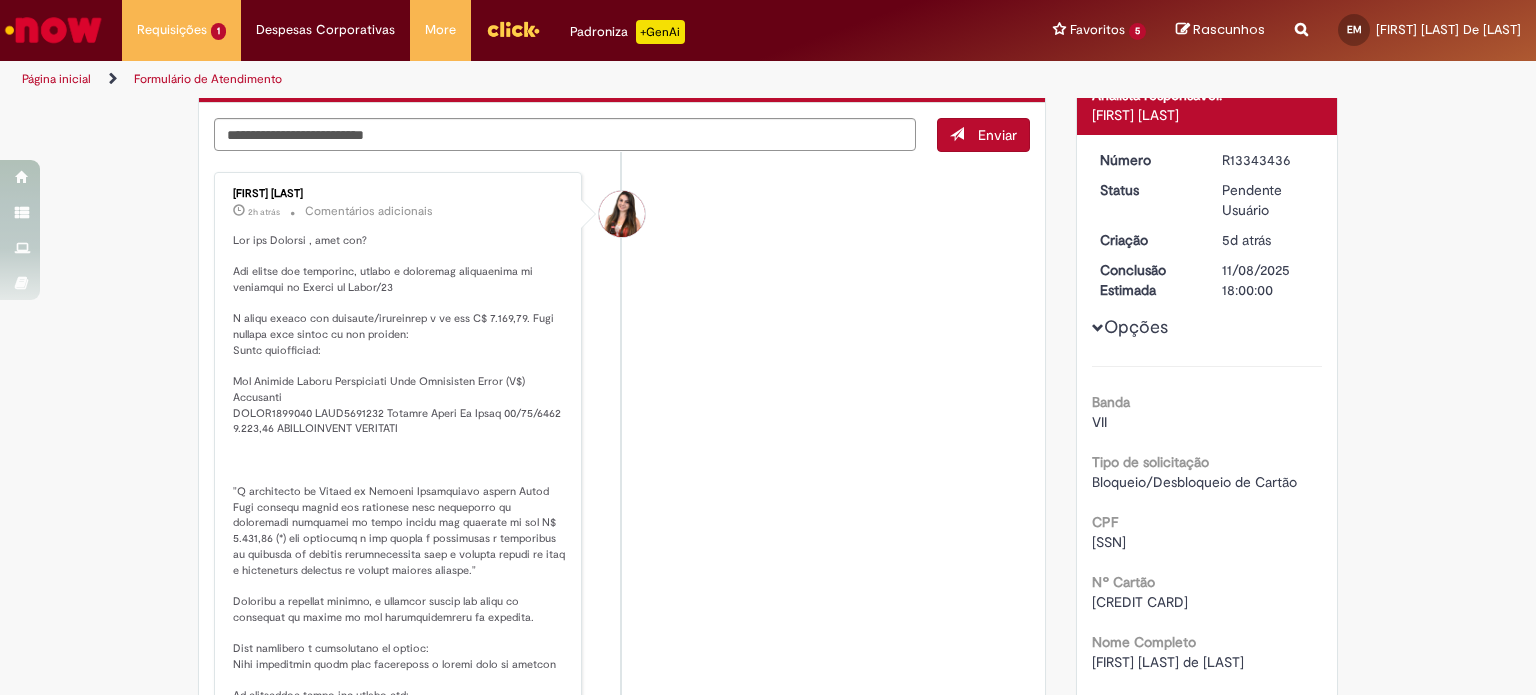 click at bounding box center [399, 594] 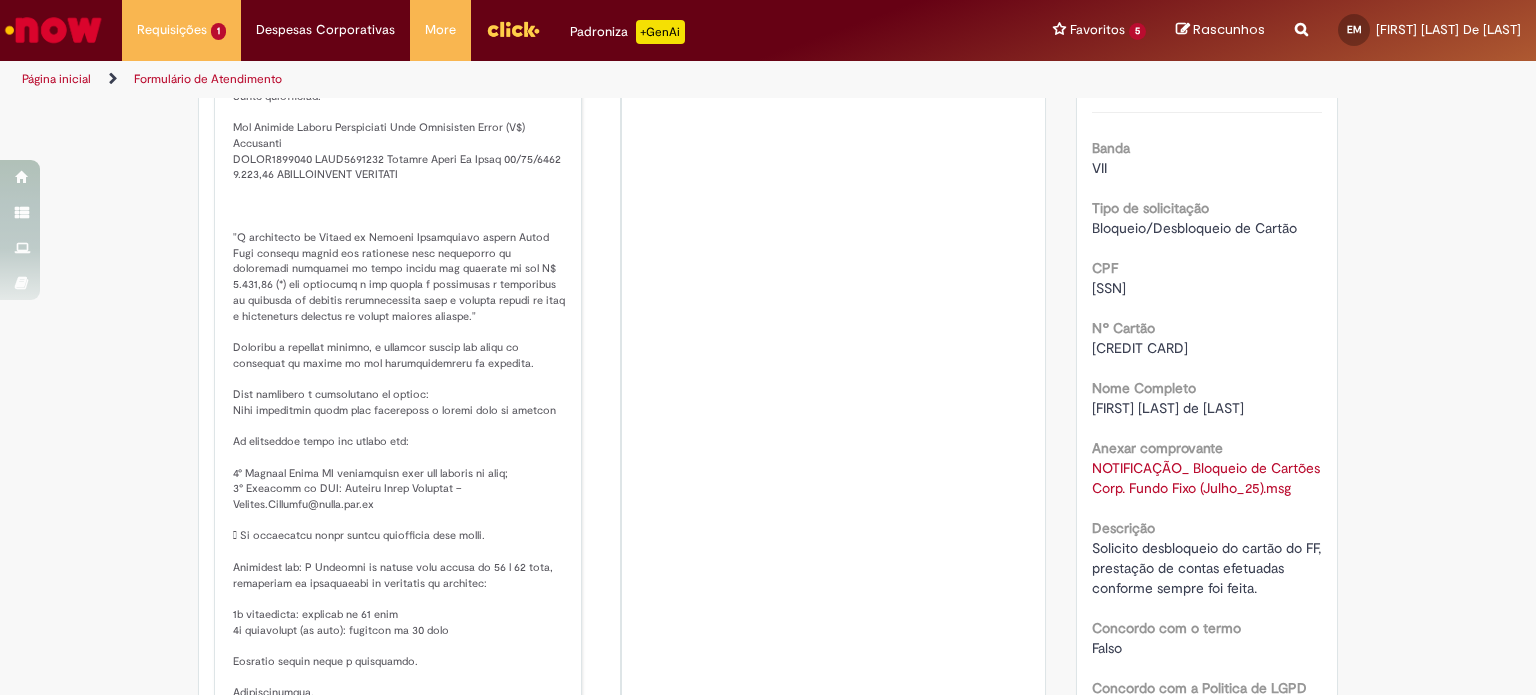 scroll, scrollTop: 500, scrollLeft: 0, axis: vertical 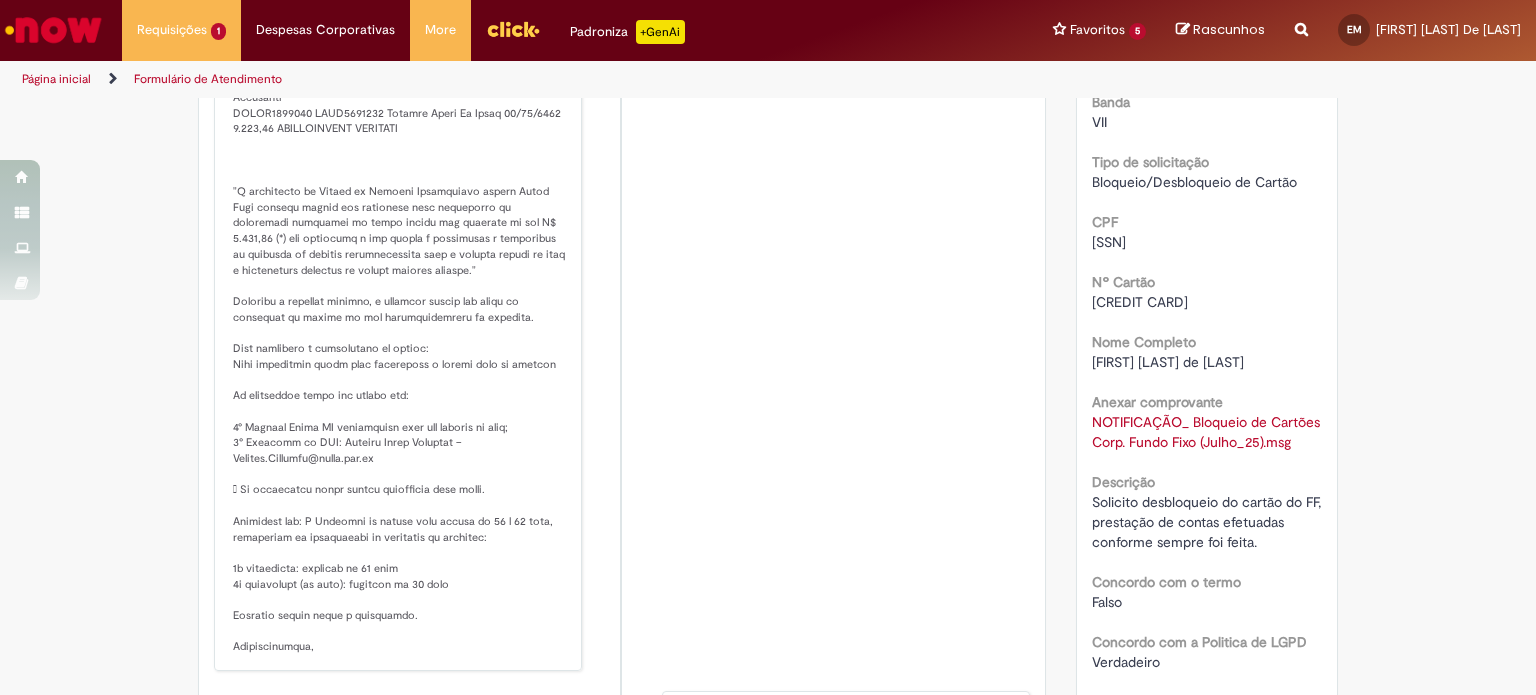 drag, startPoint x: 339, startPoint y: 299, endPoint x: 456, endPoint y: 330, distance: 121.037186 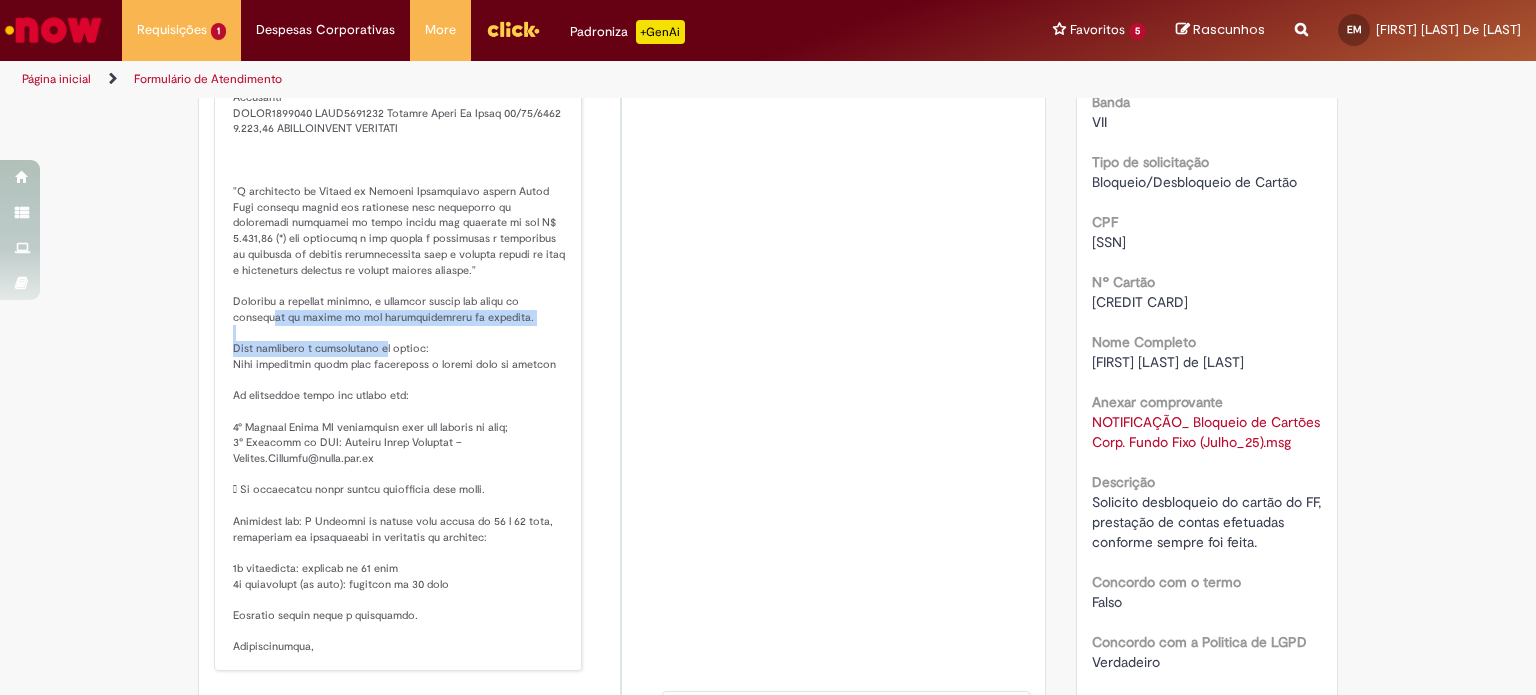 drag, startPoint x: 264, startPoint y: 321, endPoint x: 398, endPoint y: 365, distance: 141.039 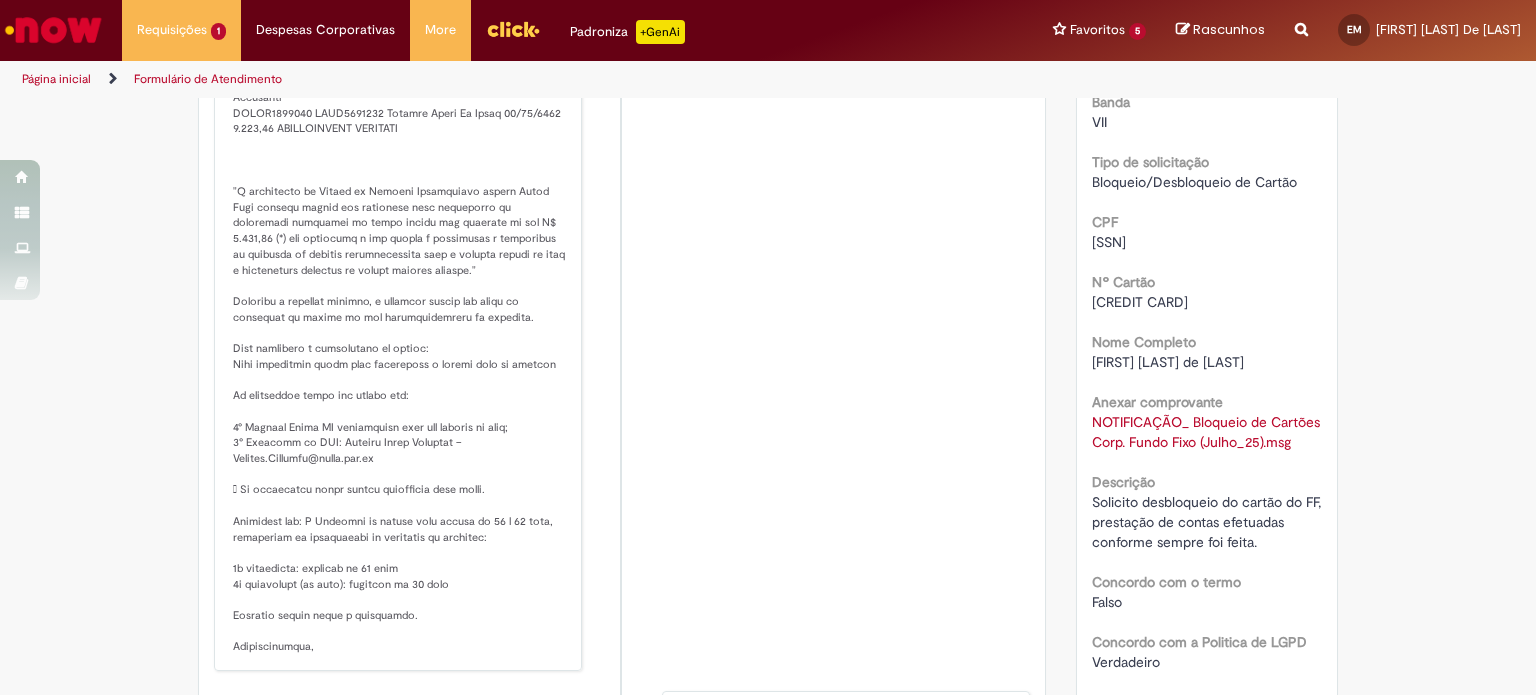 click at bounding box center [399, 294] 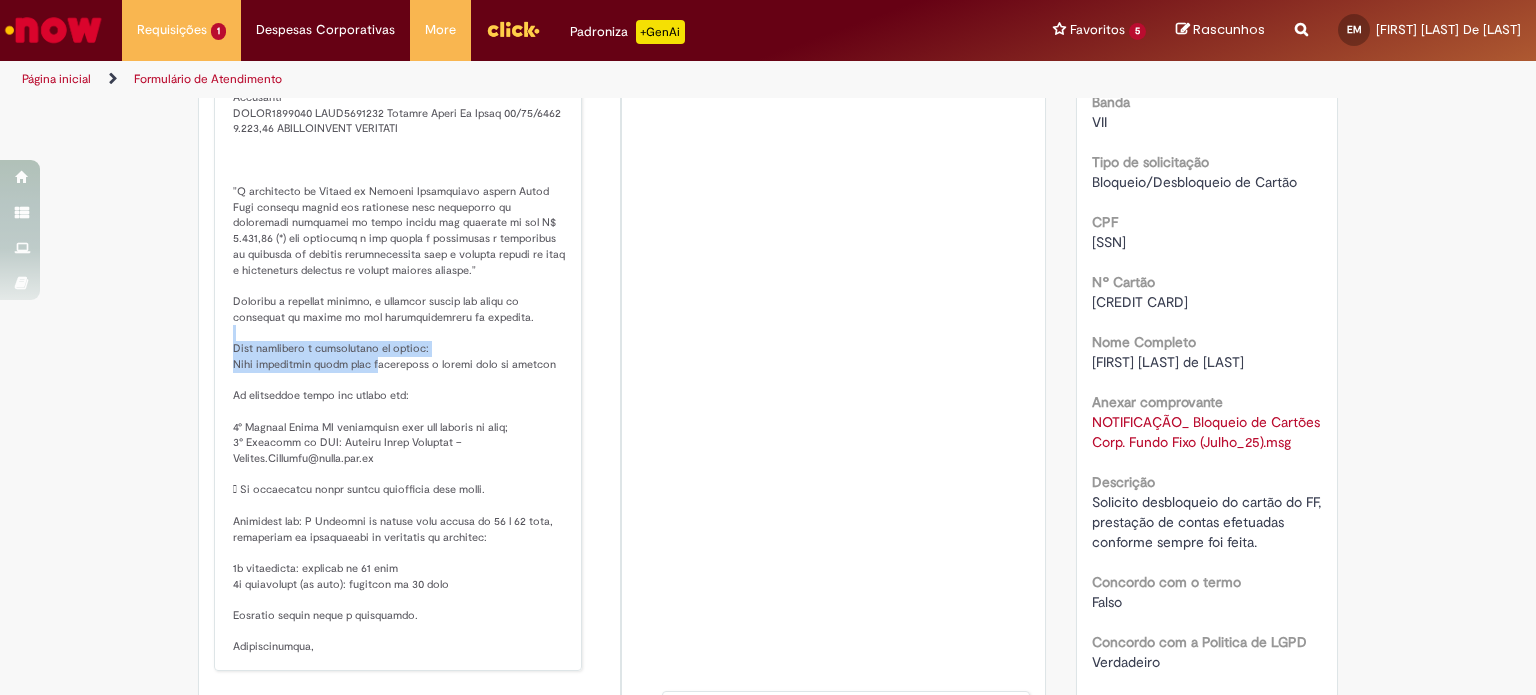 drag, startPoint x: 284, startPoint y: 338, endPoint x: 426, endPoint y: 369, distance: 145.34442 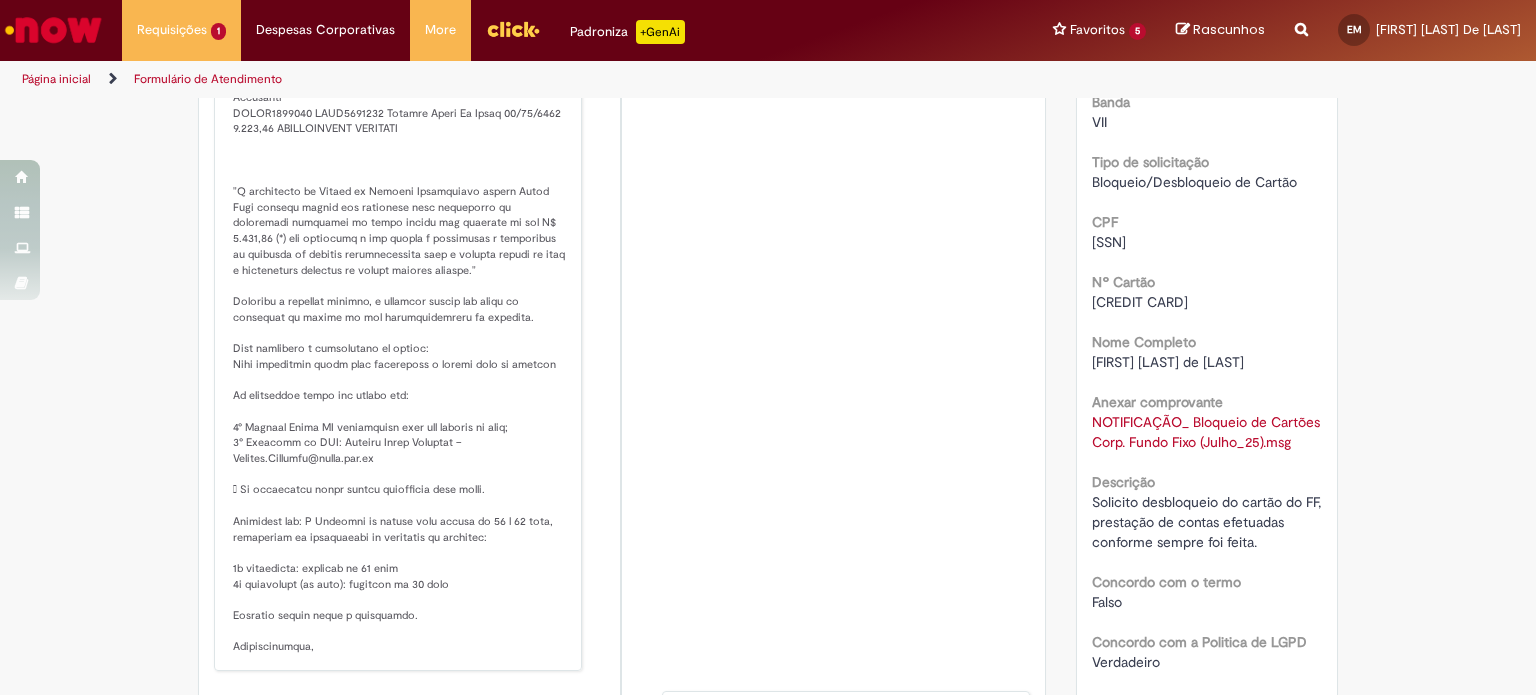 click at bounding box center [399, 294] 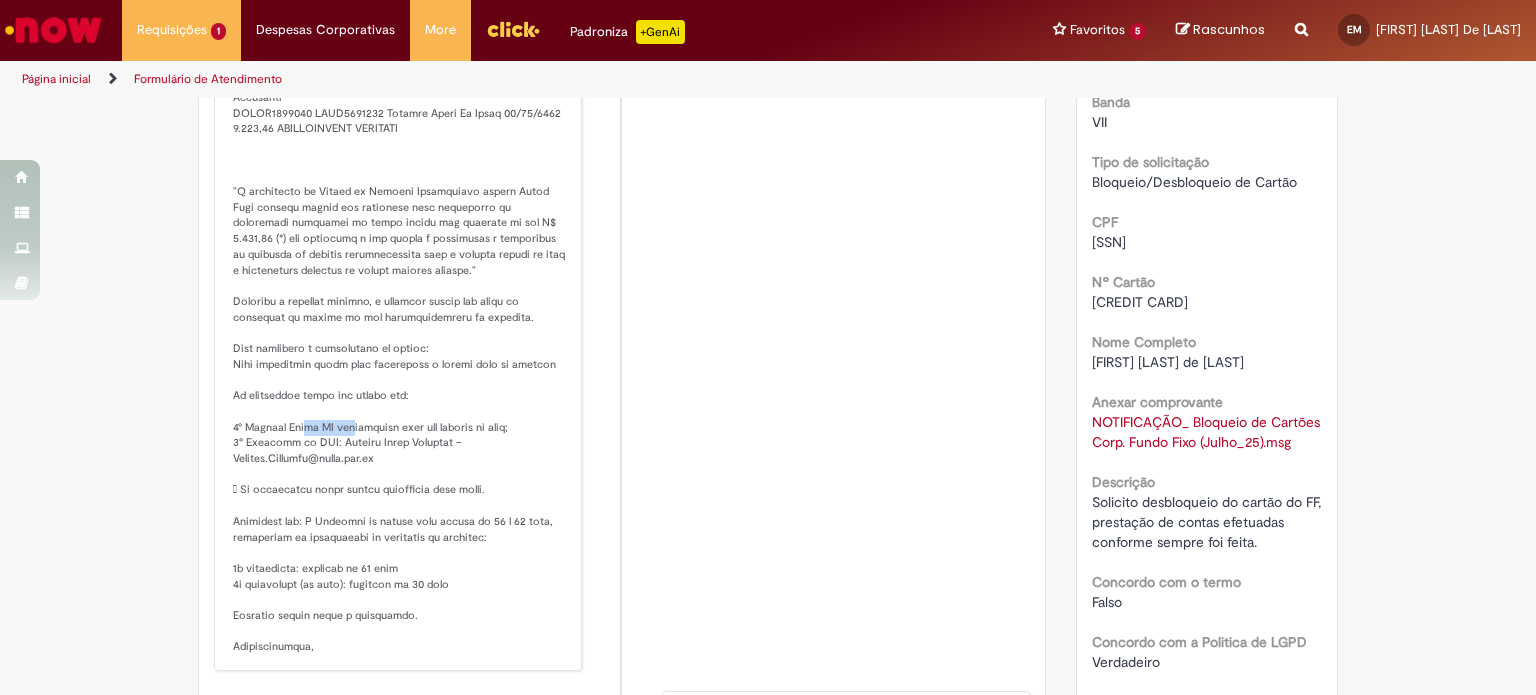 drag, startPoint x: 290, startPoint y: 423, endPoint x: 431, endPoint y: 423, distance: 141 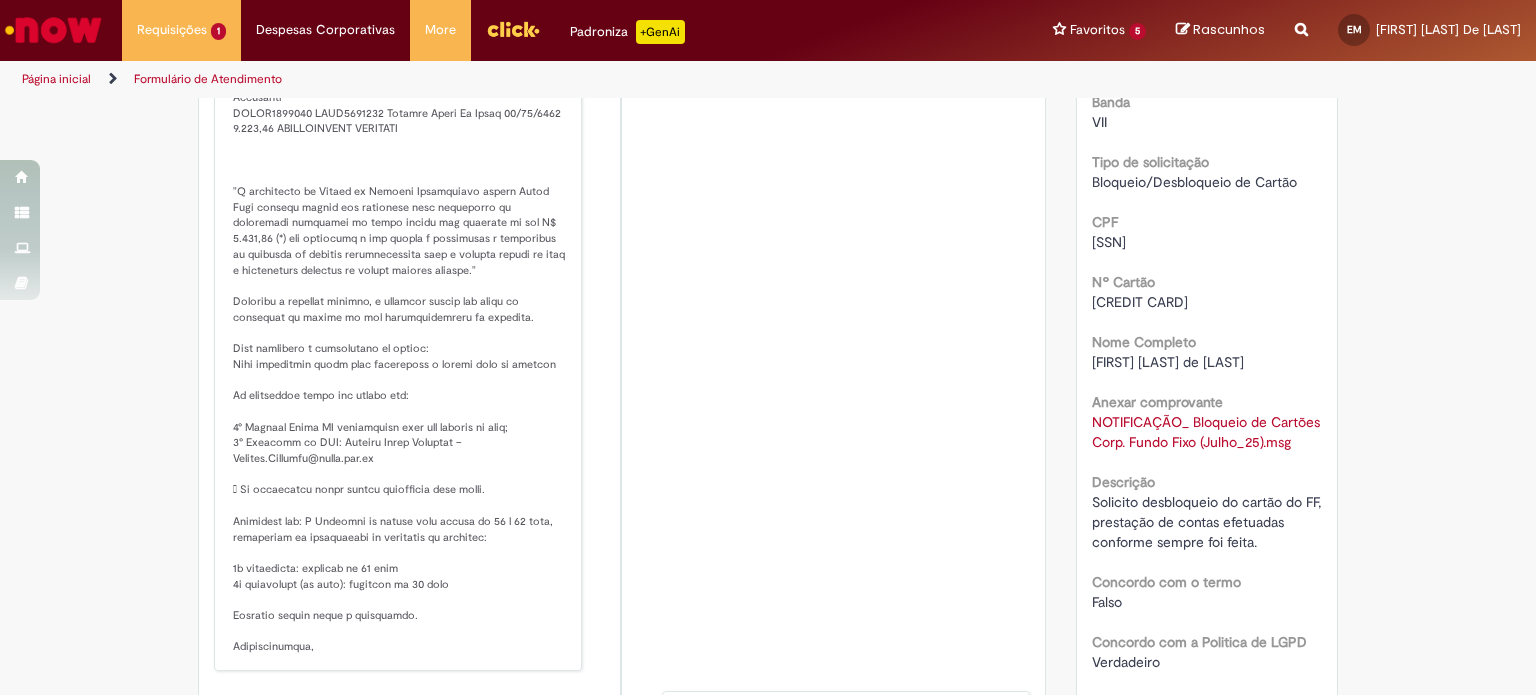 click at bounding box center [399, 294] 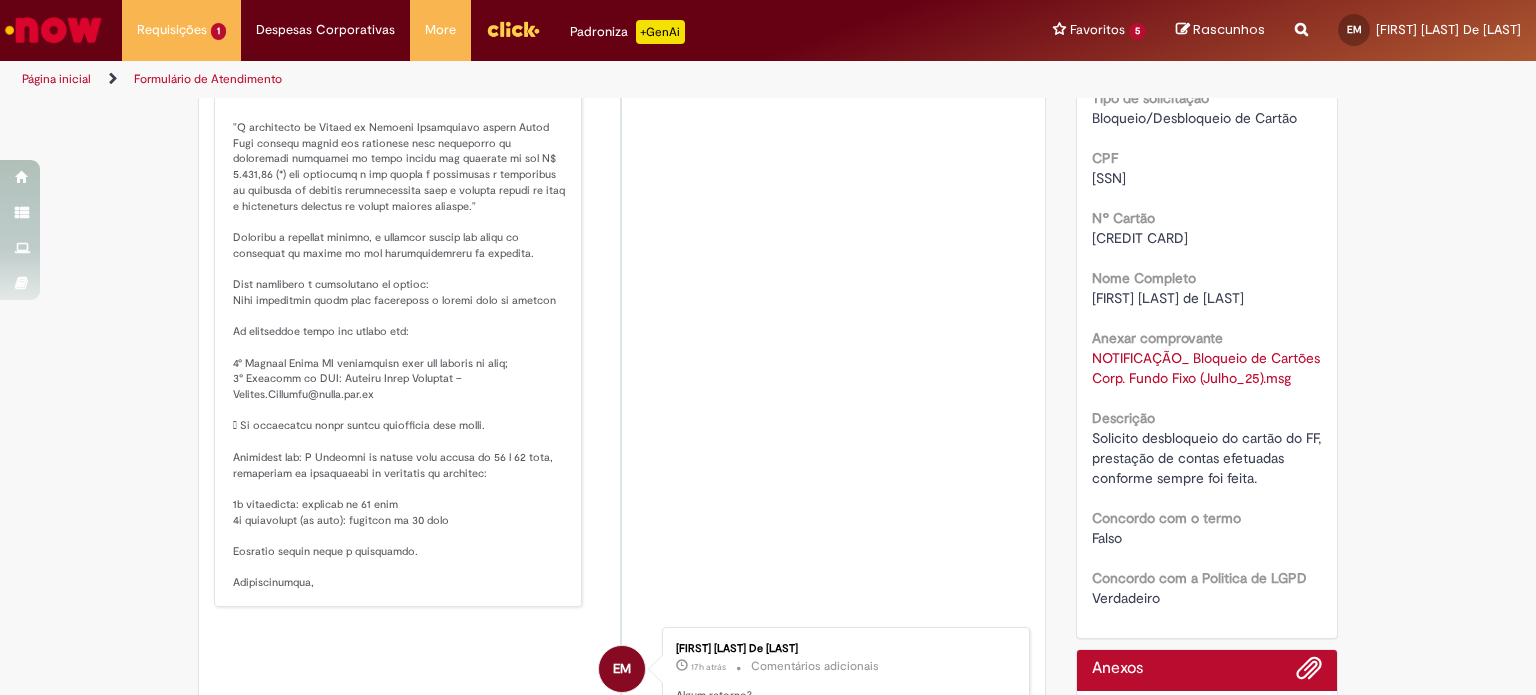 scroll, scrollTop: 600, scrollLeft: 0, axis: vertical 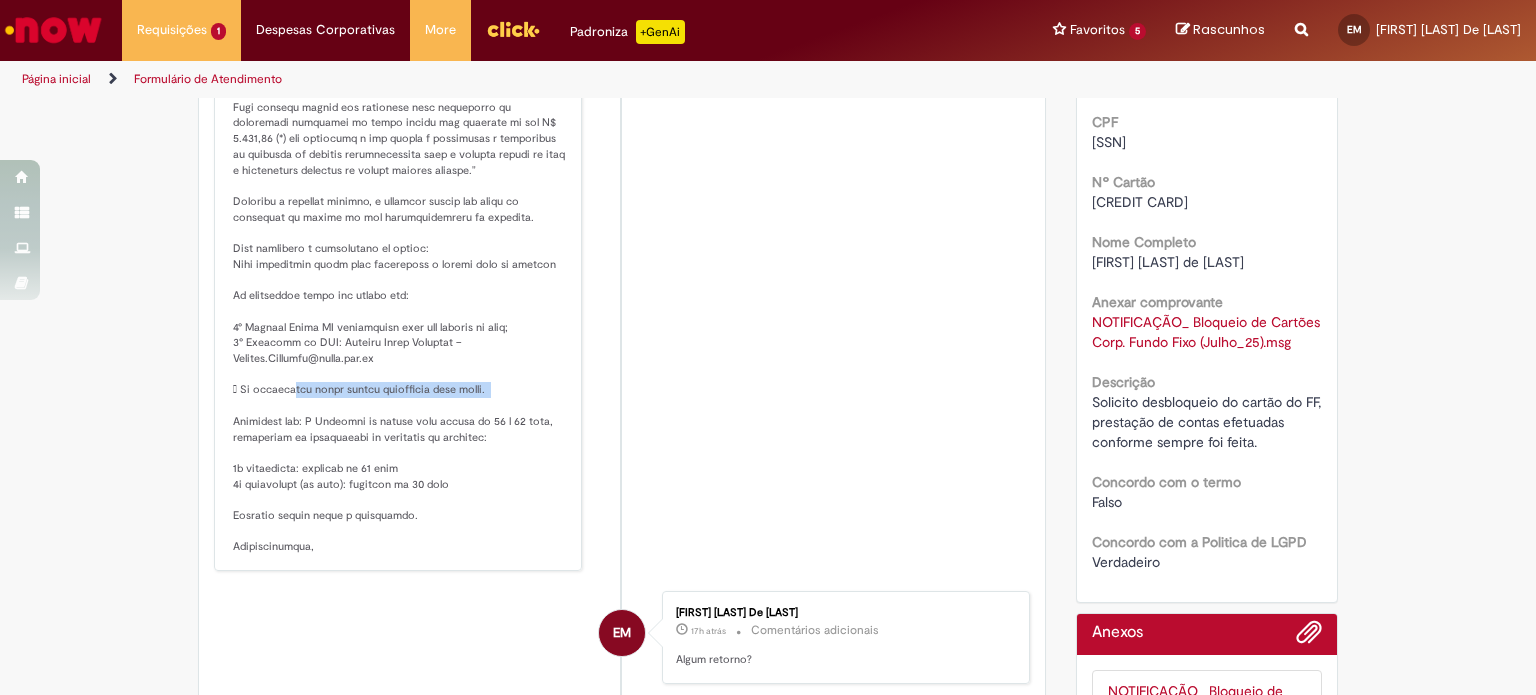 drag, startPoint x: 288, startPoint y: 388, endPoint x: 424, endPoint y: 419, distance: 139.48836 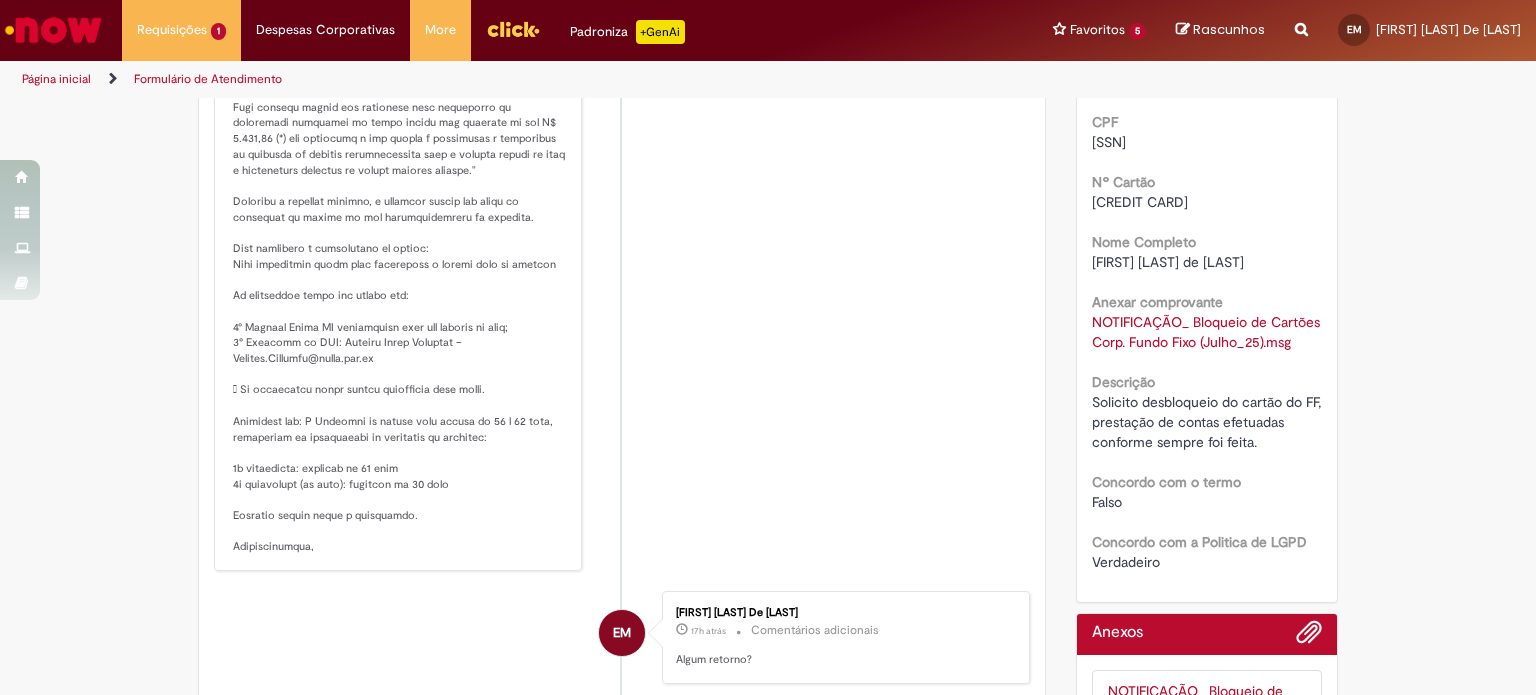 click at bounding box center [399, 194] 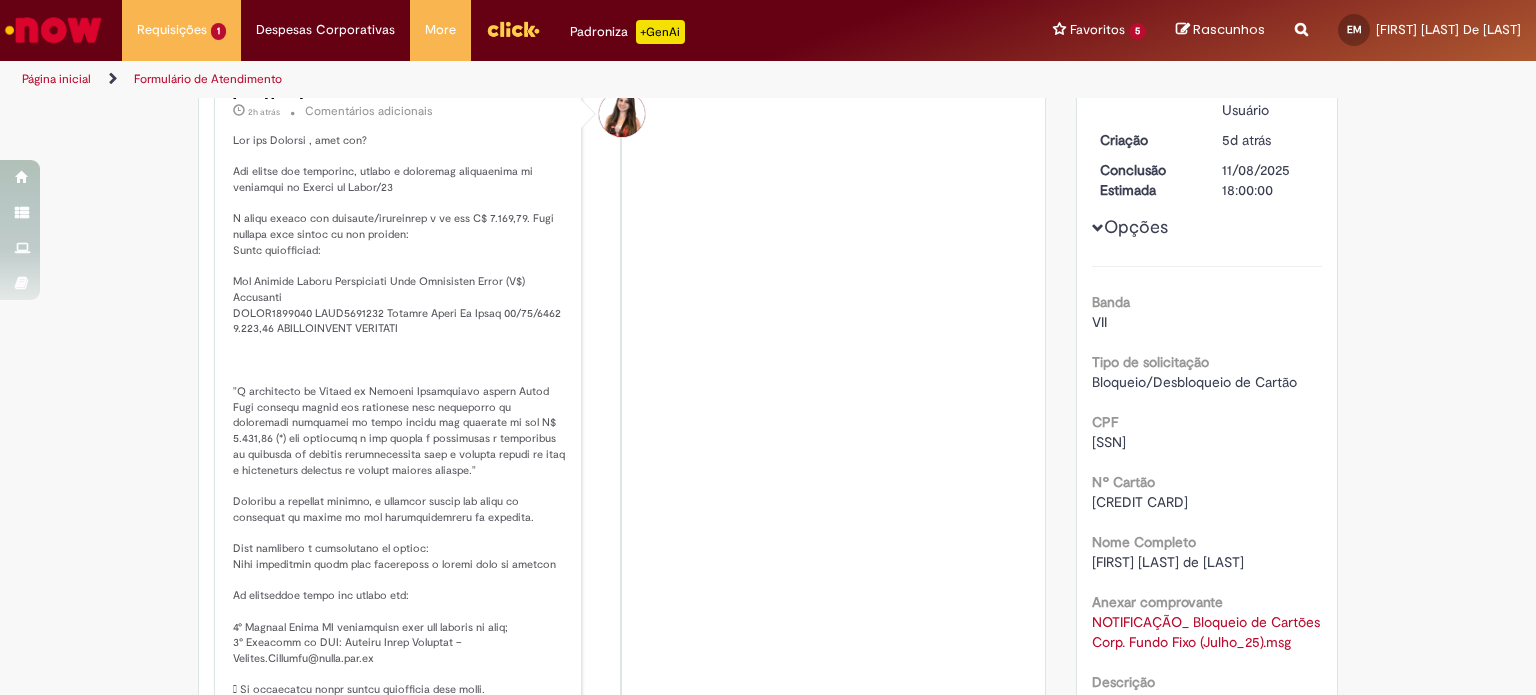 scroll, scrollTop: 0, scrollLeft: 0, axis: both 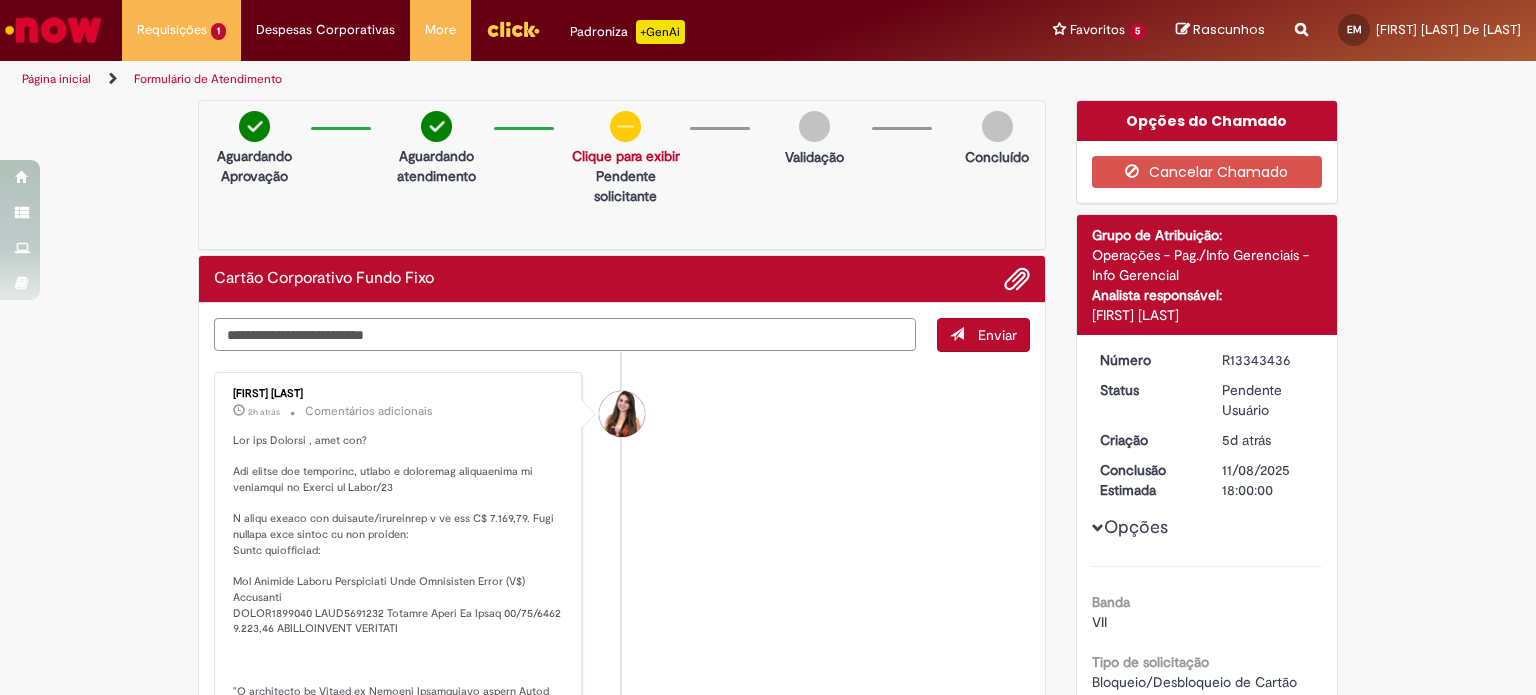 click at bounding box center (565, 335) 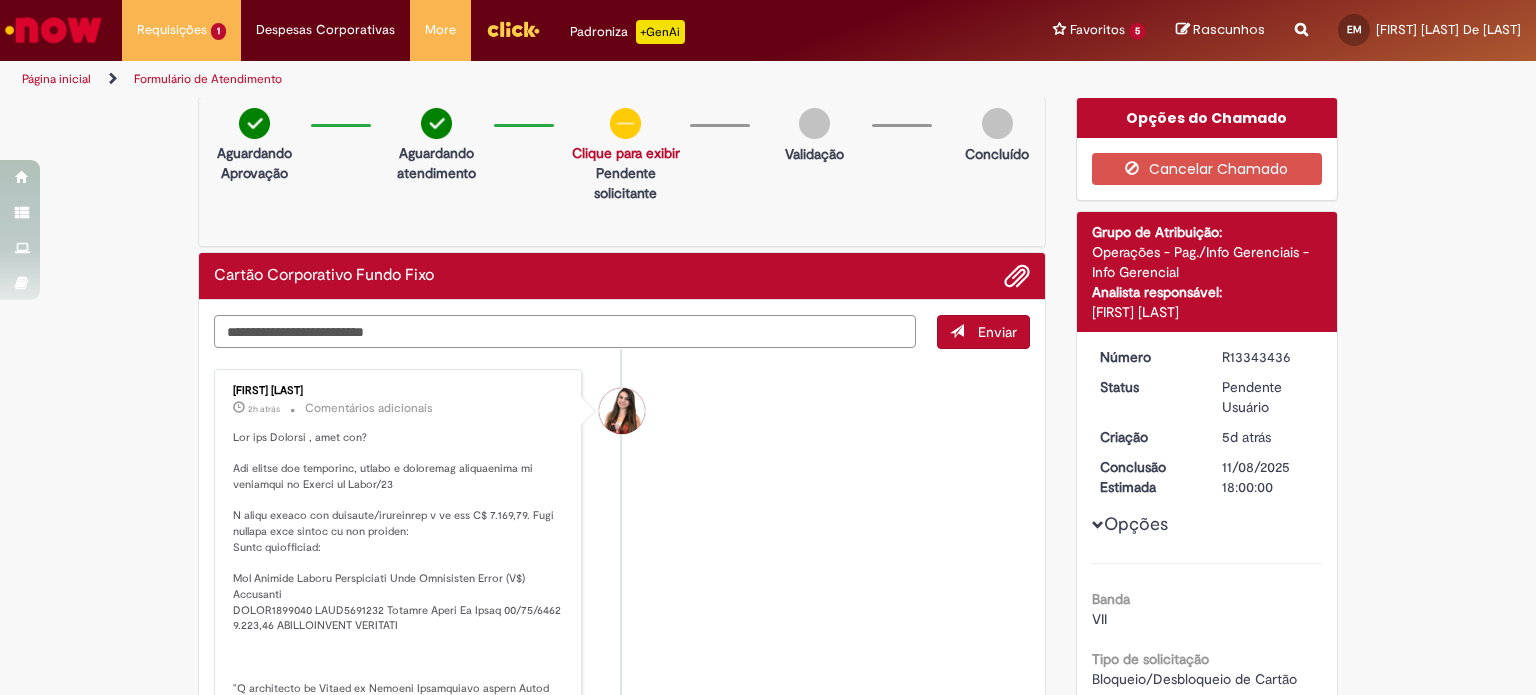 scroll, scrollTop: 0, scrollLeft: 0, axis: both 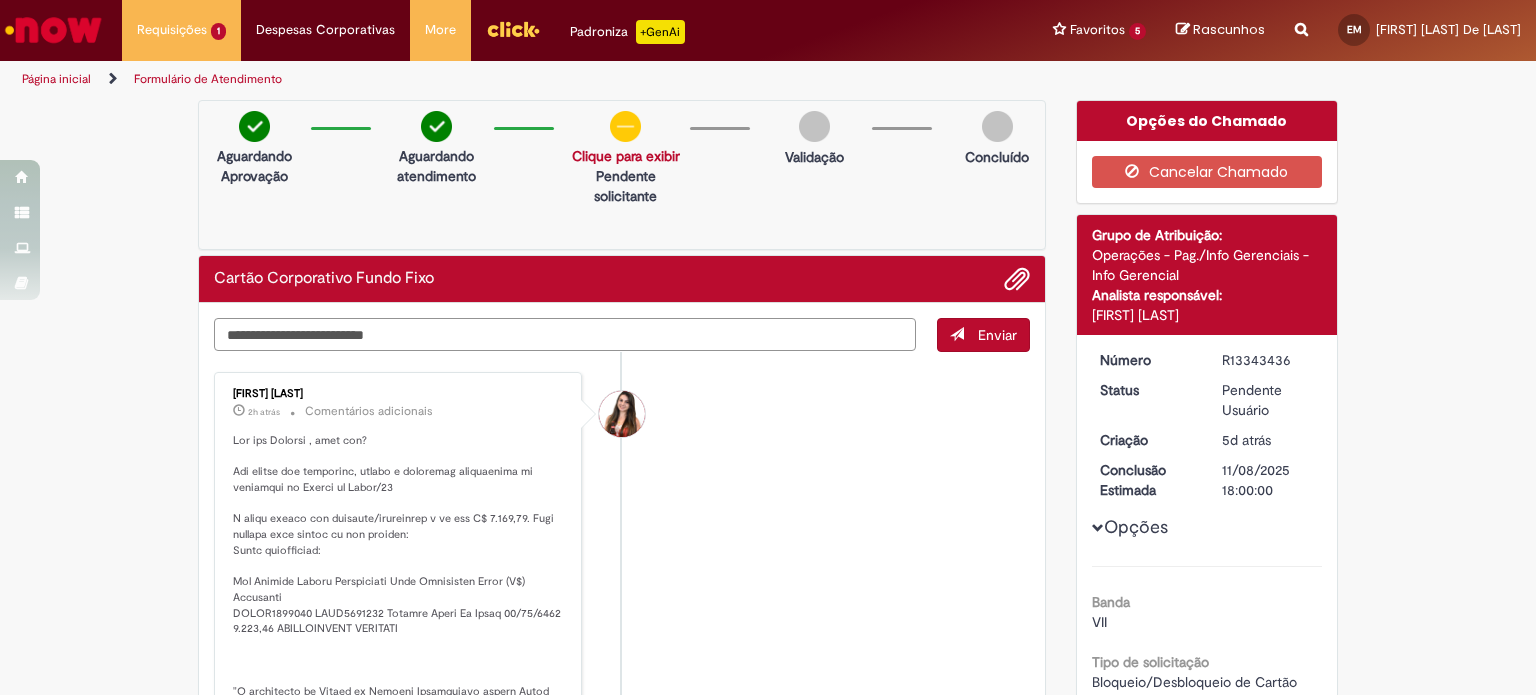 click at bounding box center (565, 335) 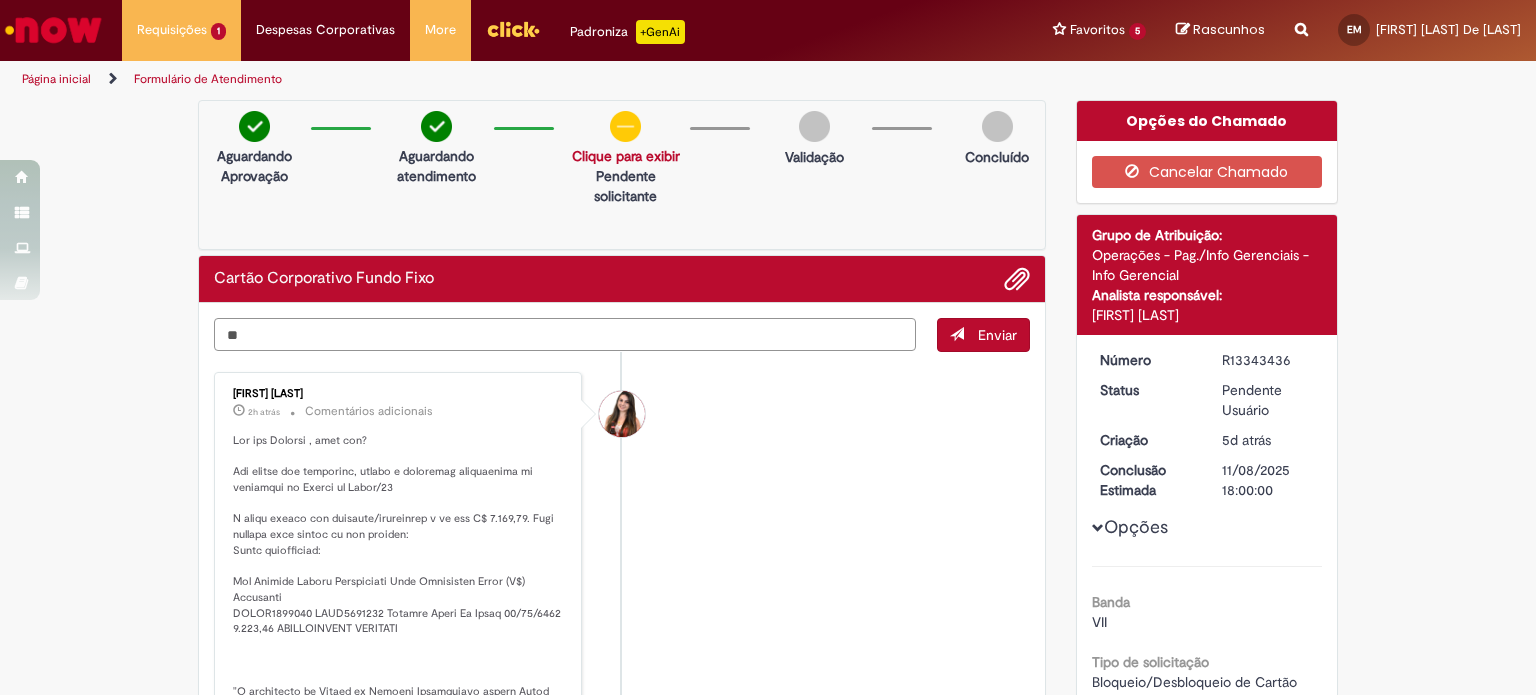 type on "*" 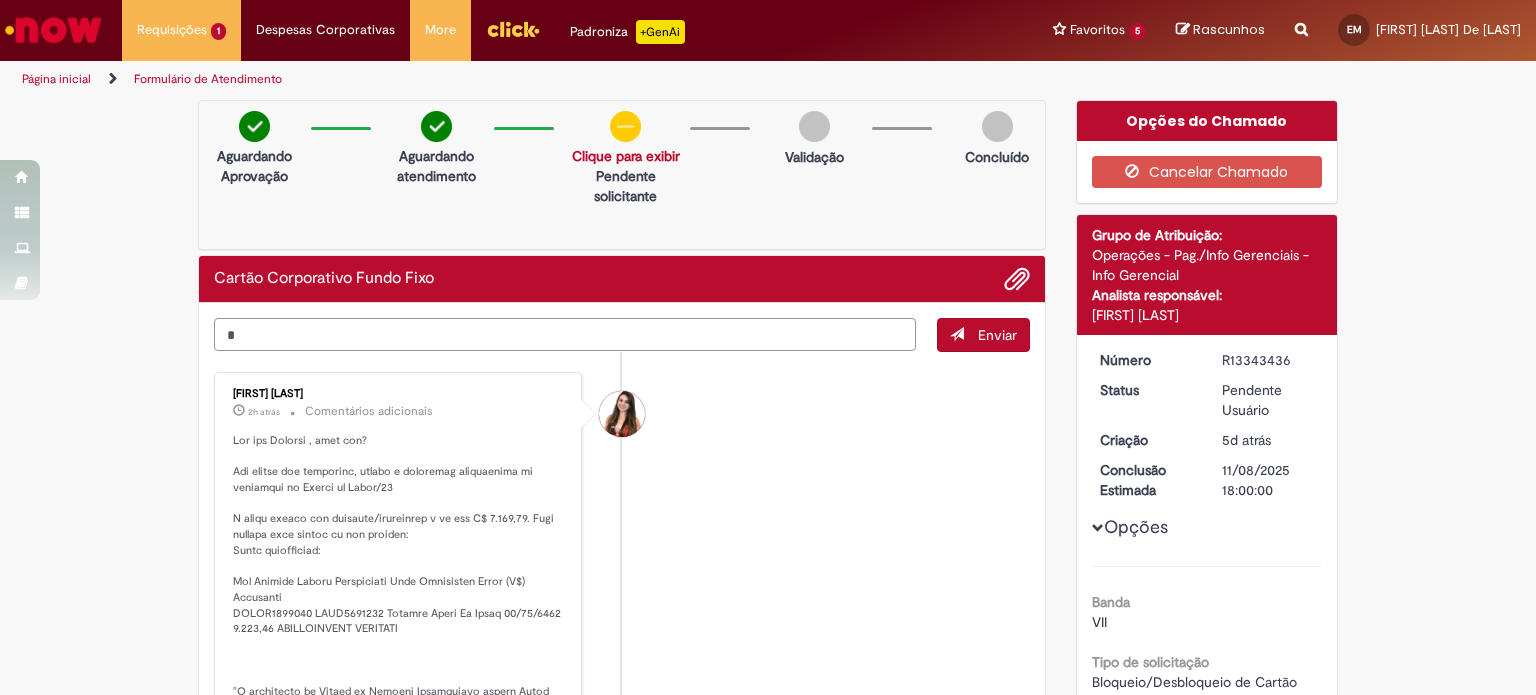 type 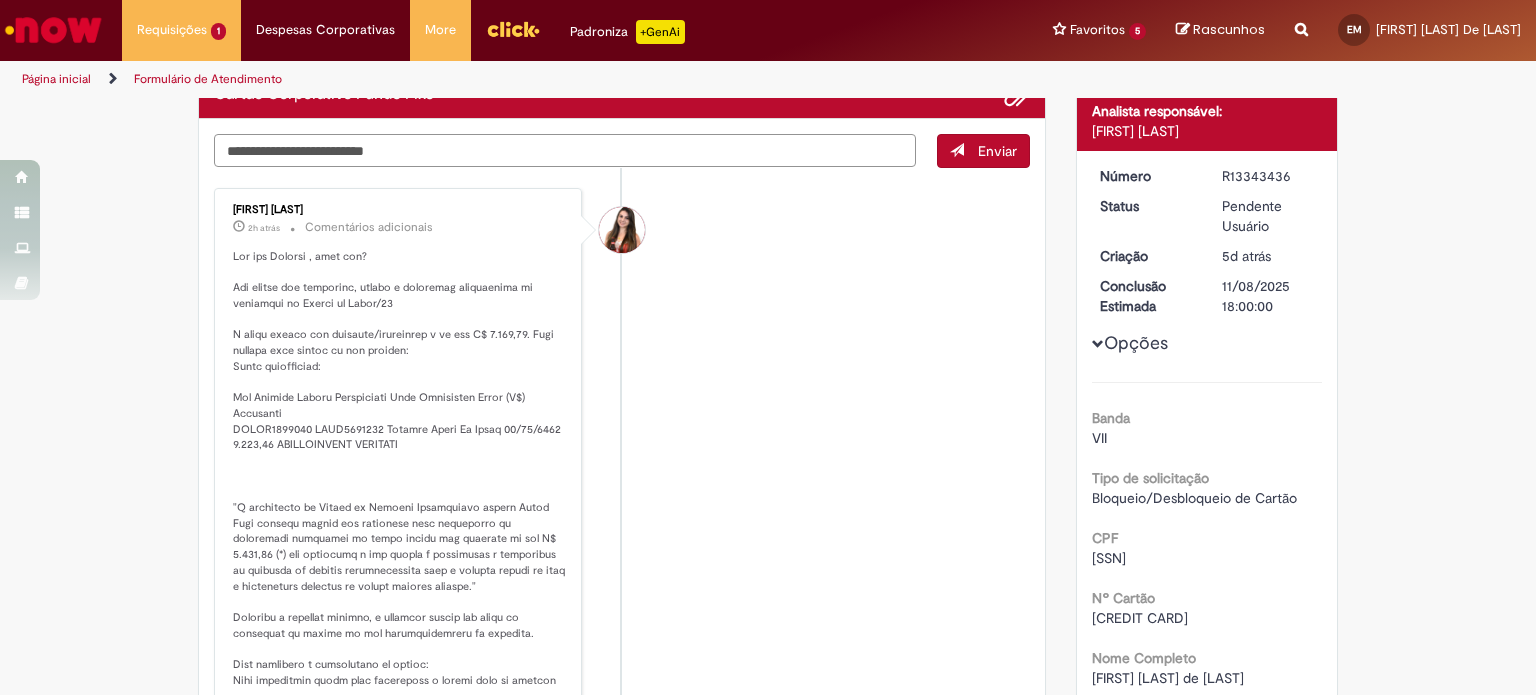 scroll, scrollTop: 300, scrollLeft: 0, axis: vertical 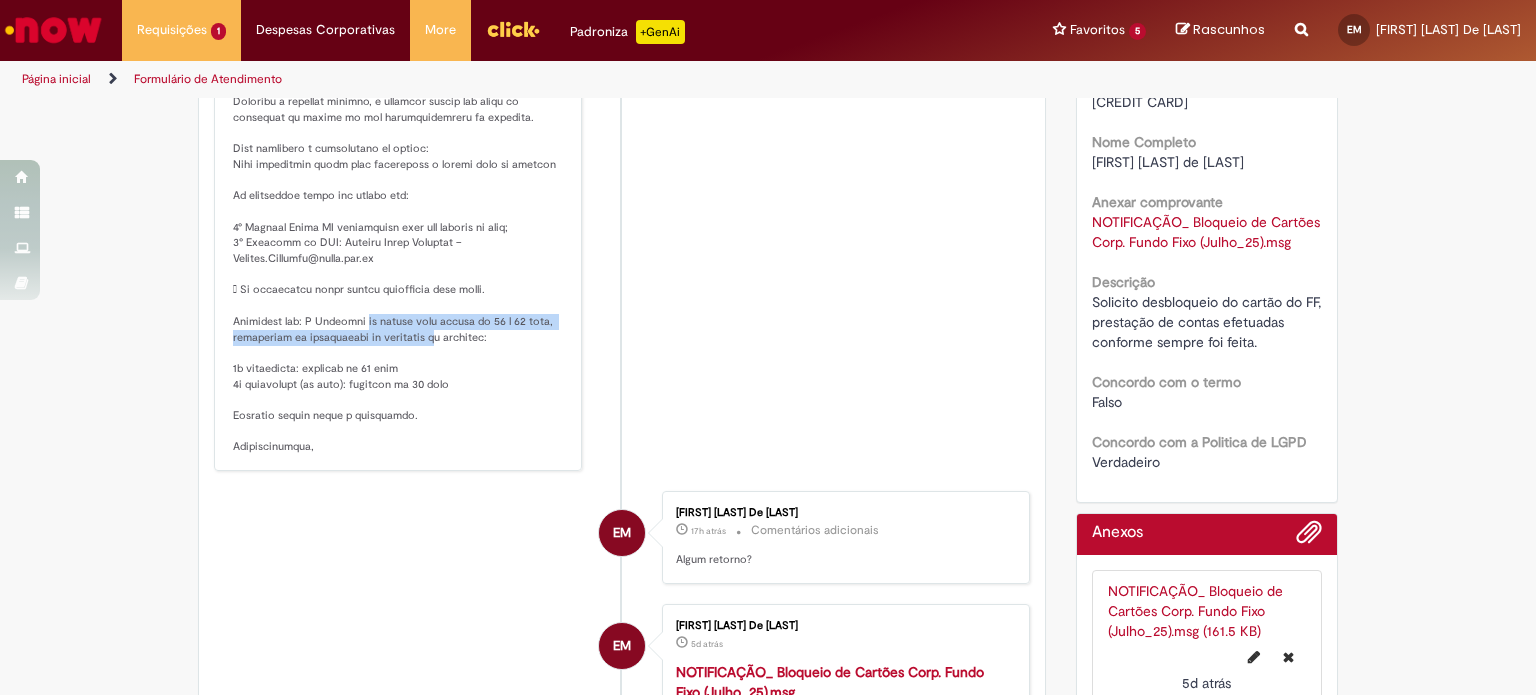 drag, startPoint x: 364, startPoint y: 312, endPoint x: 458, endPoint y: 335, distance: 96.77293 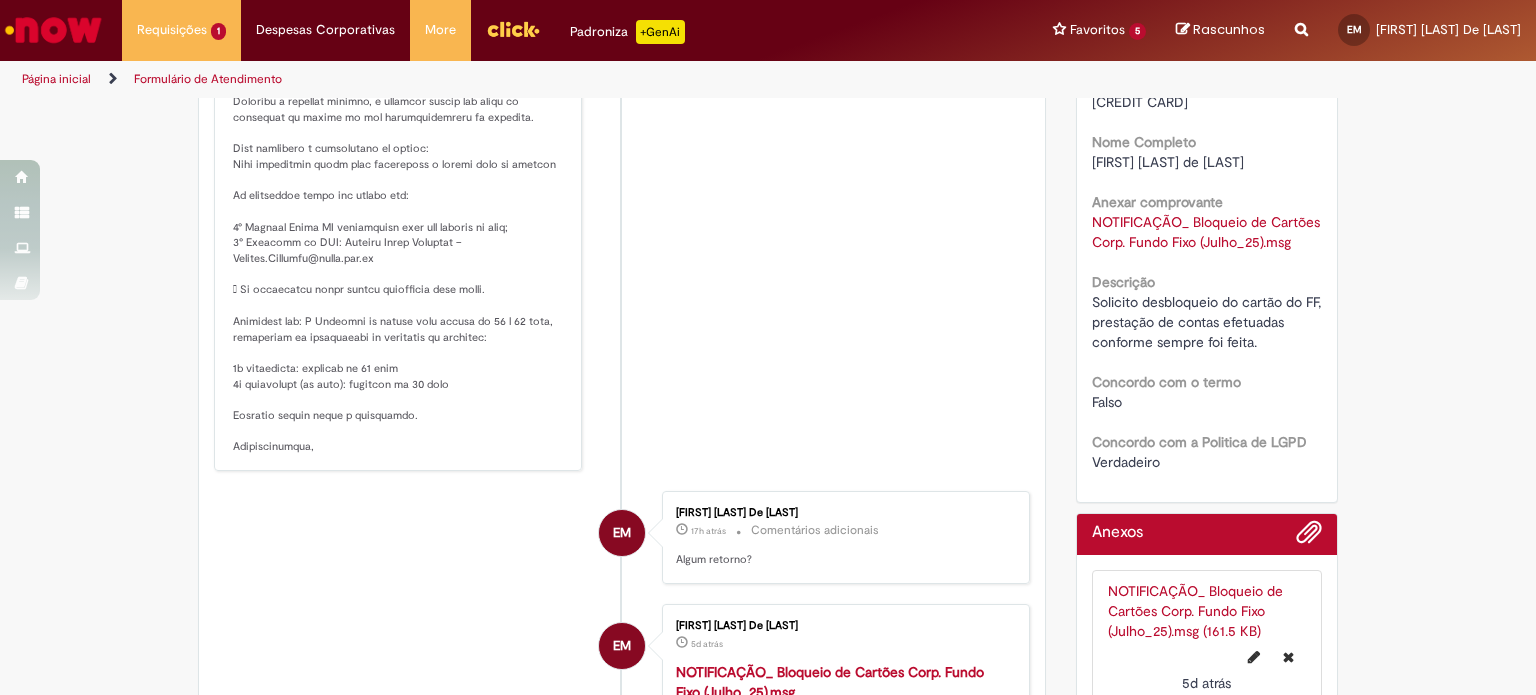click at bounding box center (399, 94) 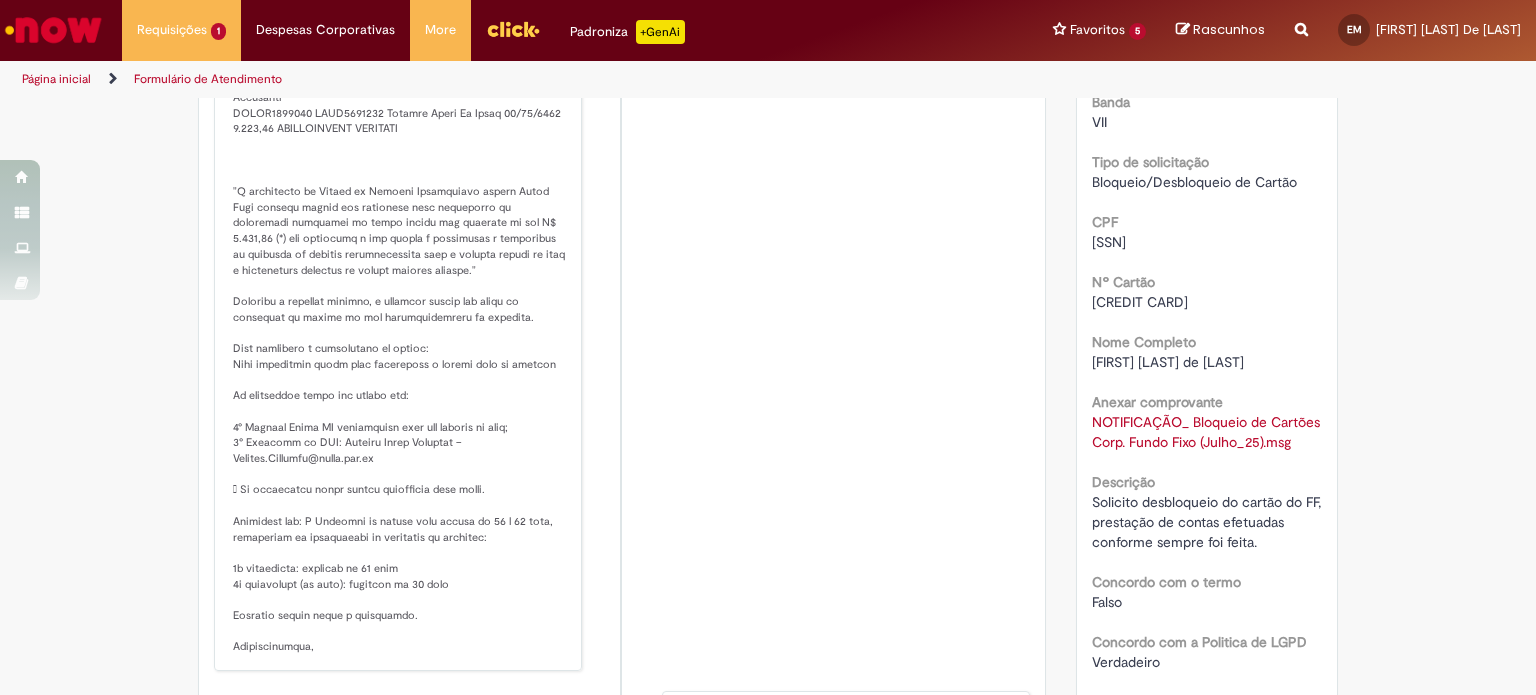 scroll, scrollTop: 400, scrollLeft: 0, axis: vertical 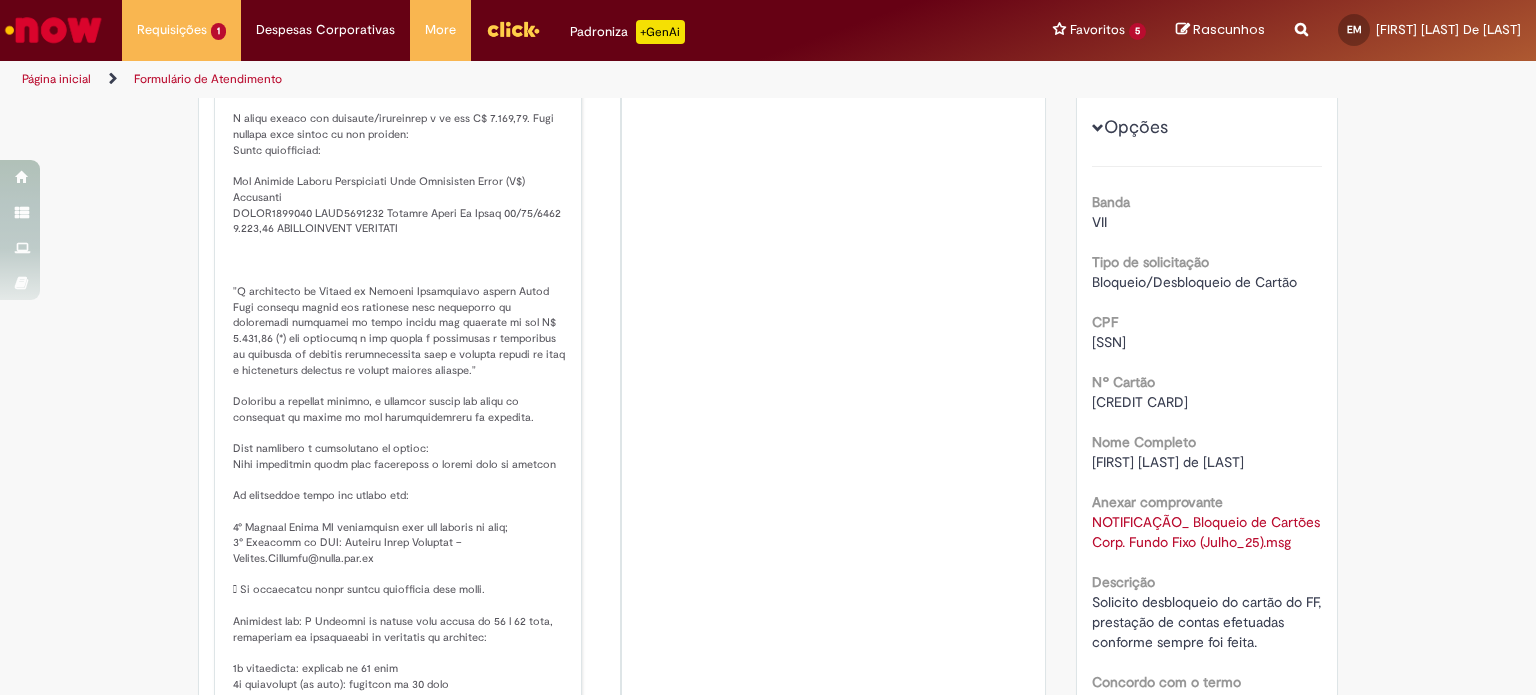 click at bounding box center [399, 394] 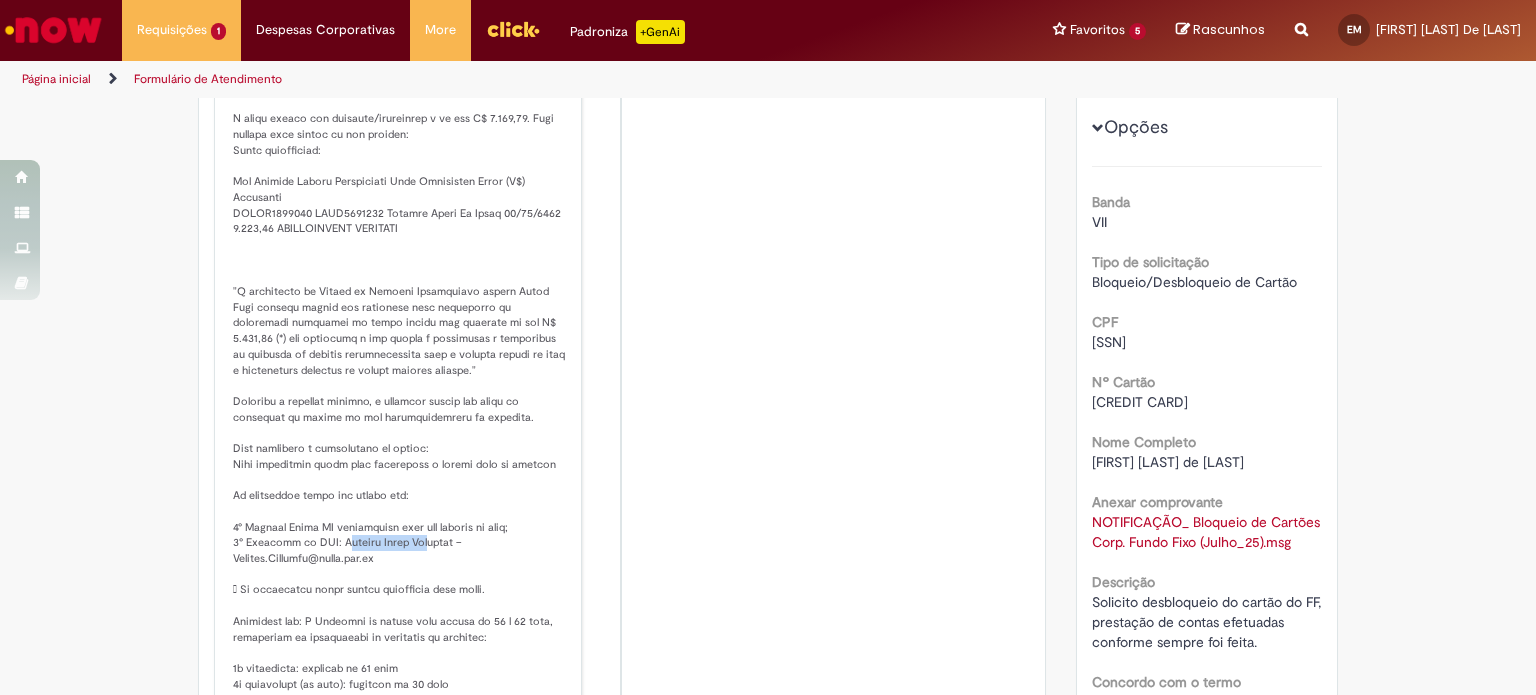 drag, startPoint x: 326, startPoint y: 538, endPoint x: 433, endPoint y: 552, distance: 107.912 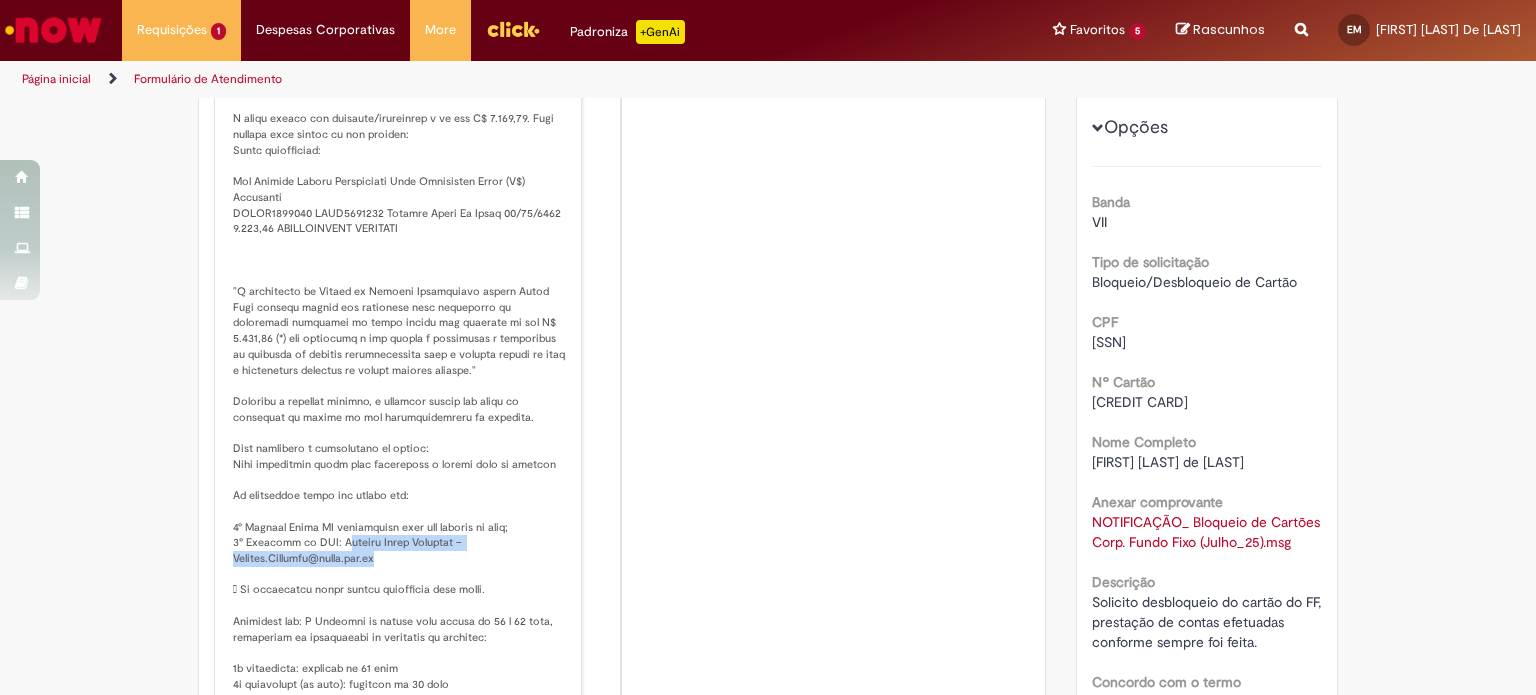 click at bounding box center (399, 394) 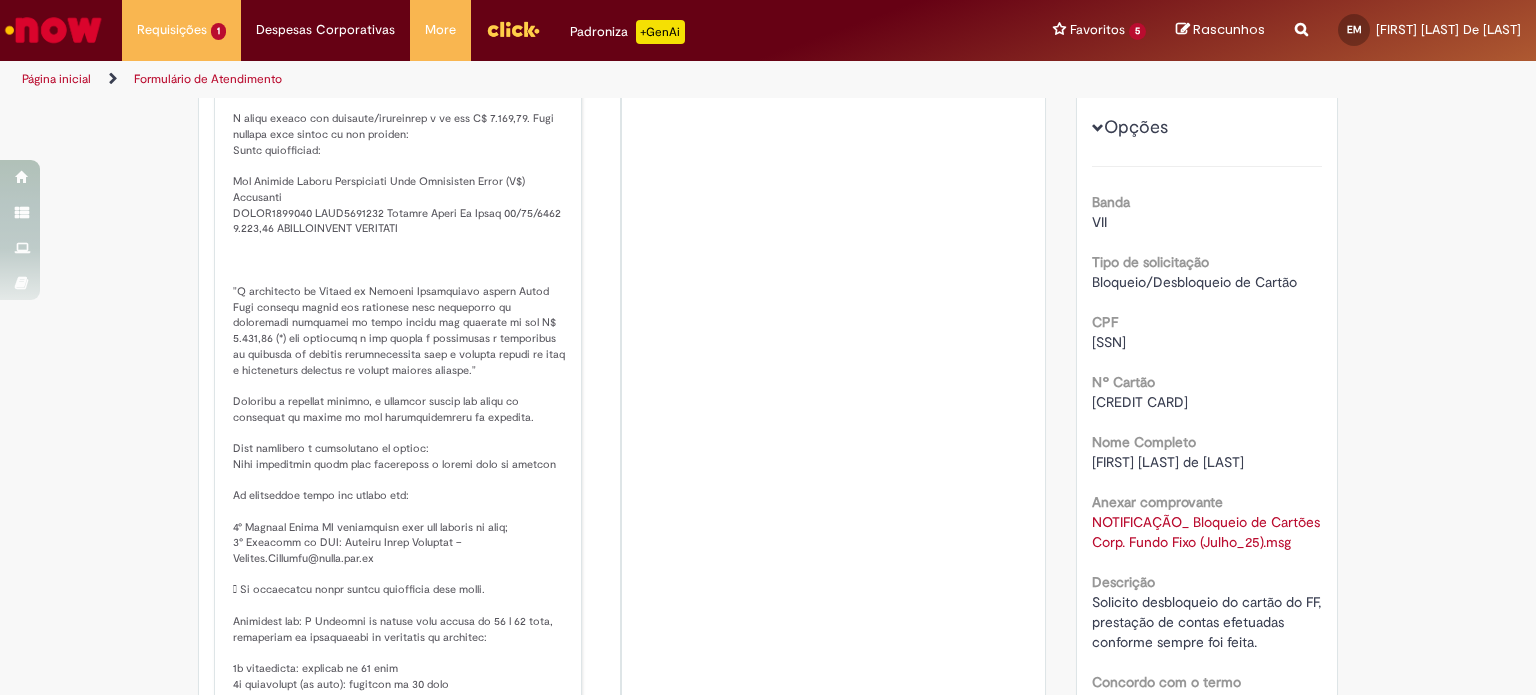 click at bounding box center [399, 394] 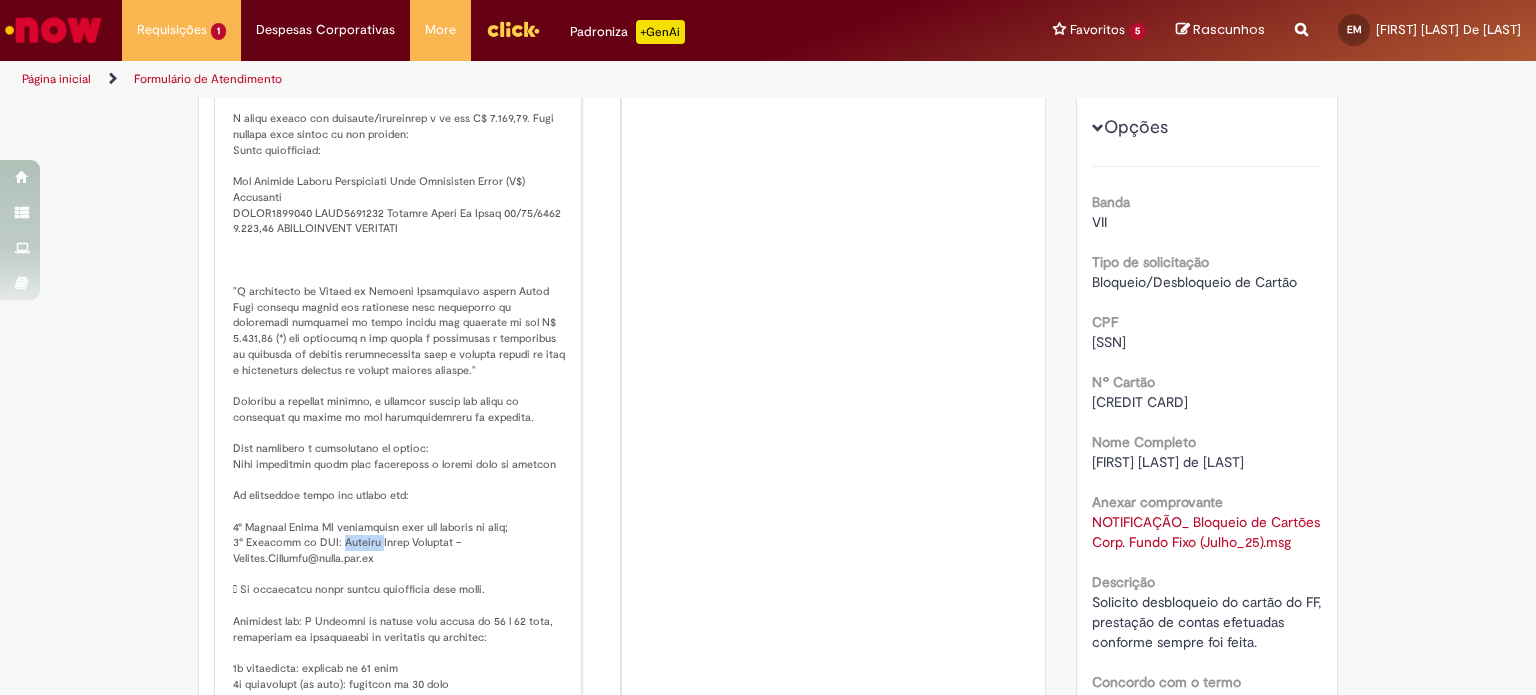 click at bounding box center [399, 394] 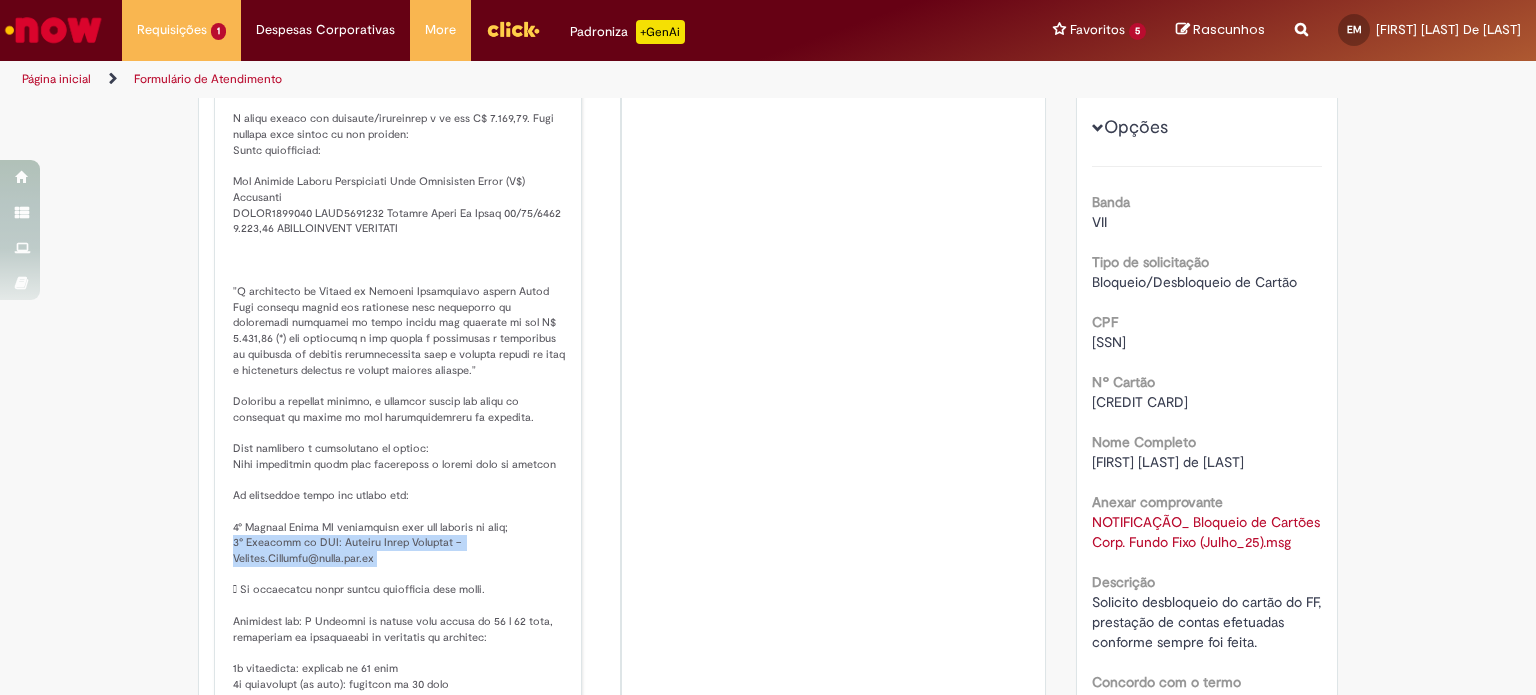 click at bounding box center [399, 394] 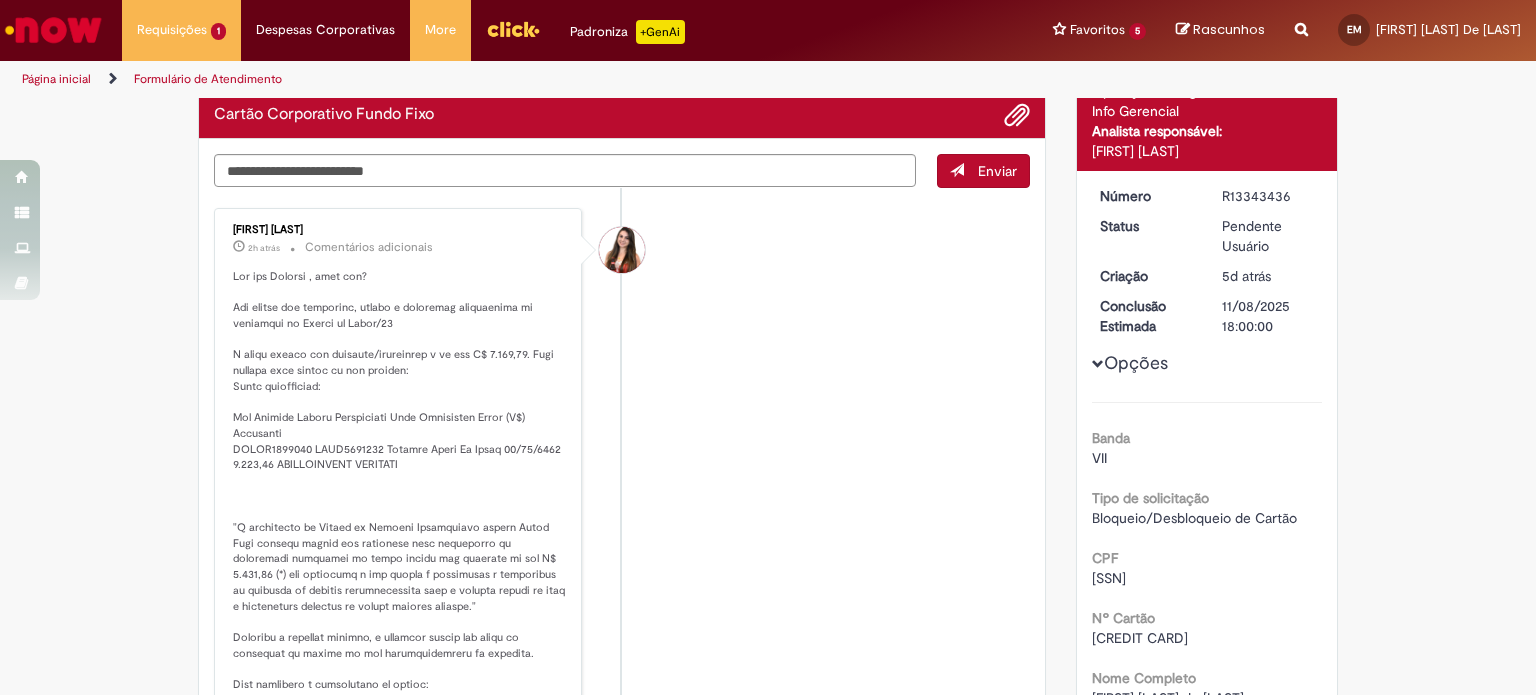 scroll, scrollTop: 0, scrollLeft: 0, axis: both 